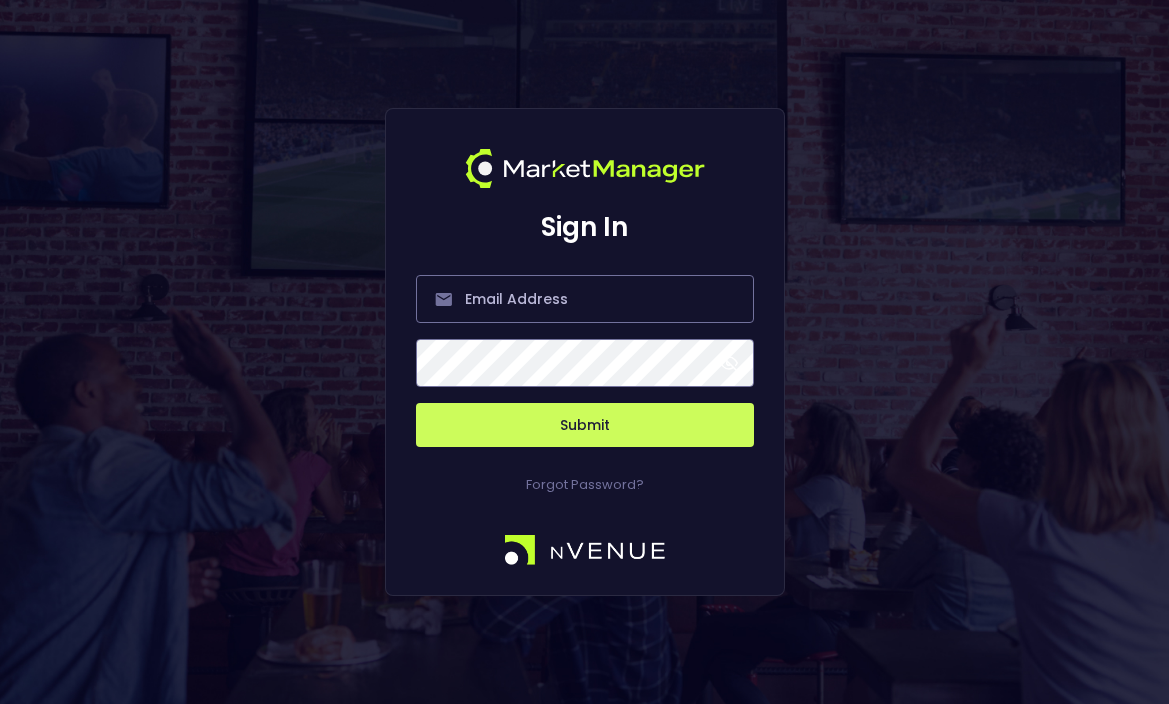 scroll, scrollTop: 0, scrollLeft: 0, axis: both 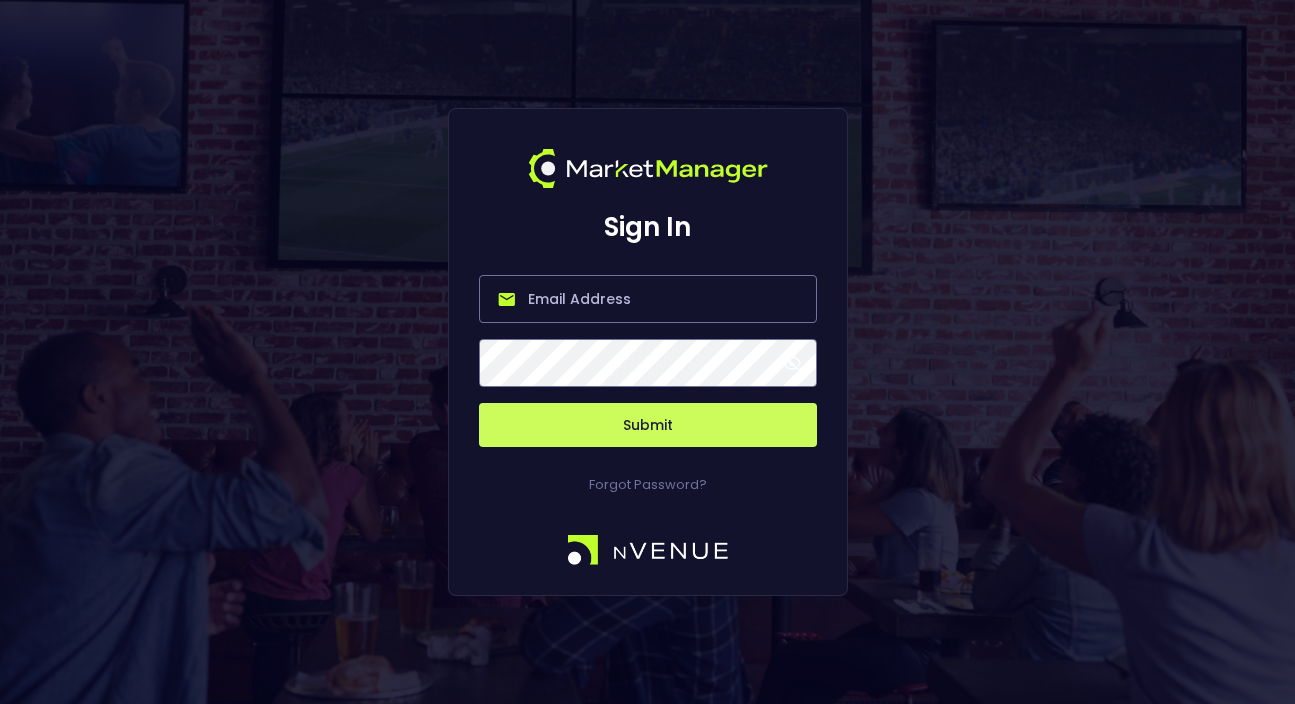 click at bounding box center [648, 299] 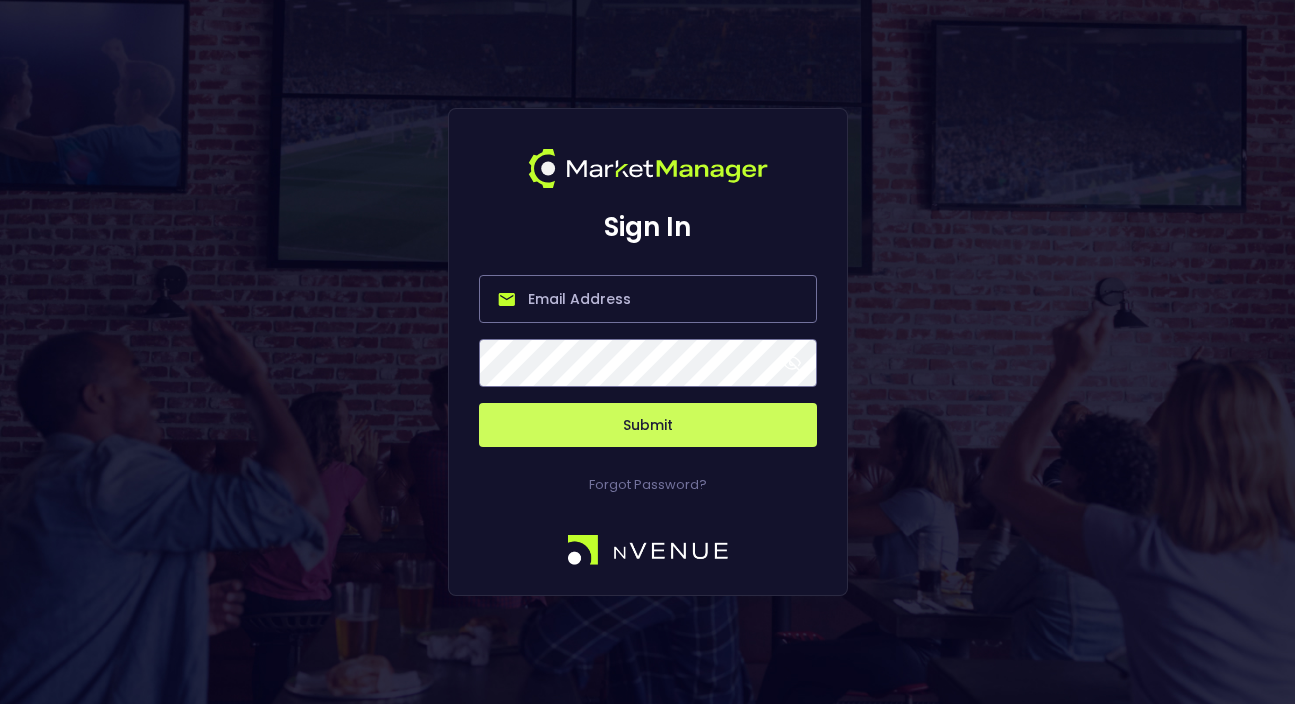 type on "[EMAIL]" 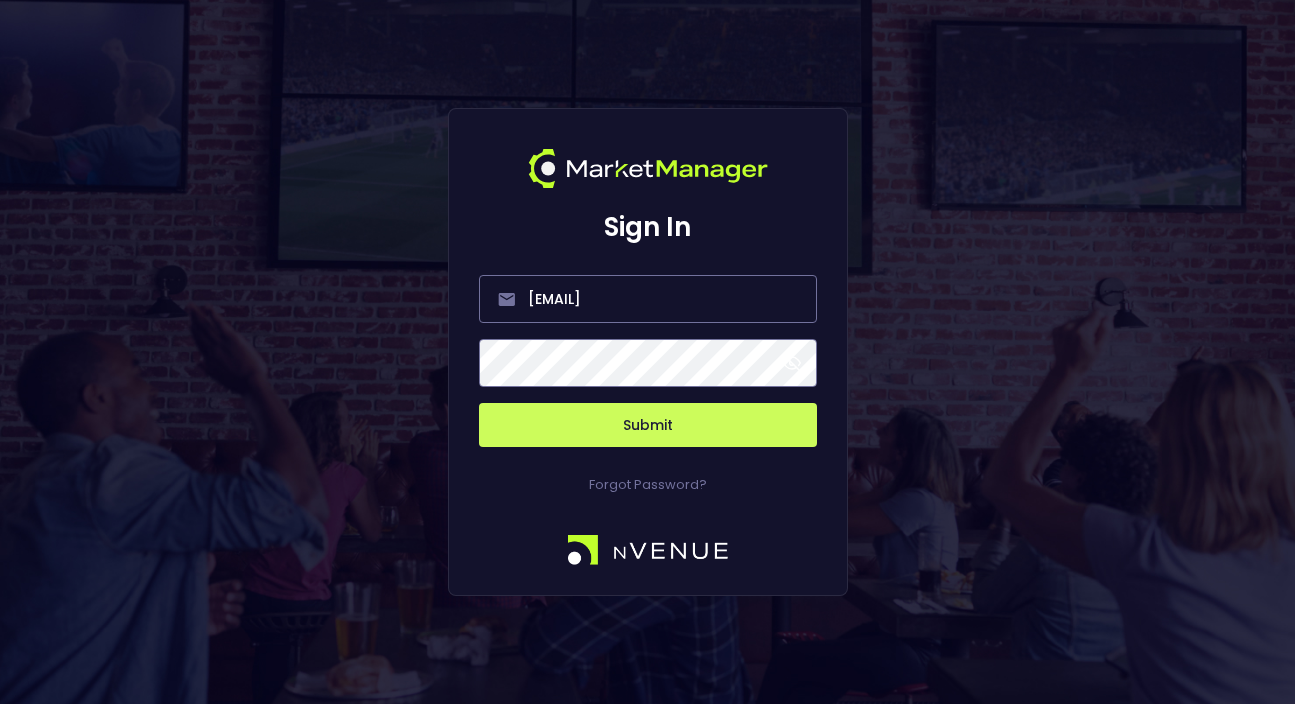 click on "Submit" at bounding box center [648, 425] 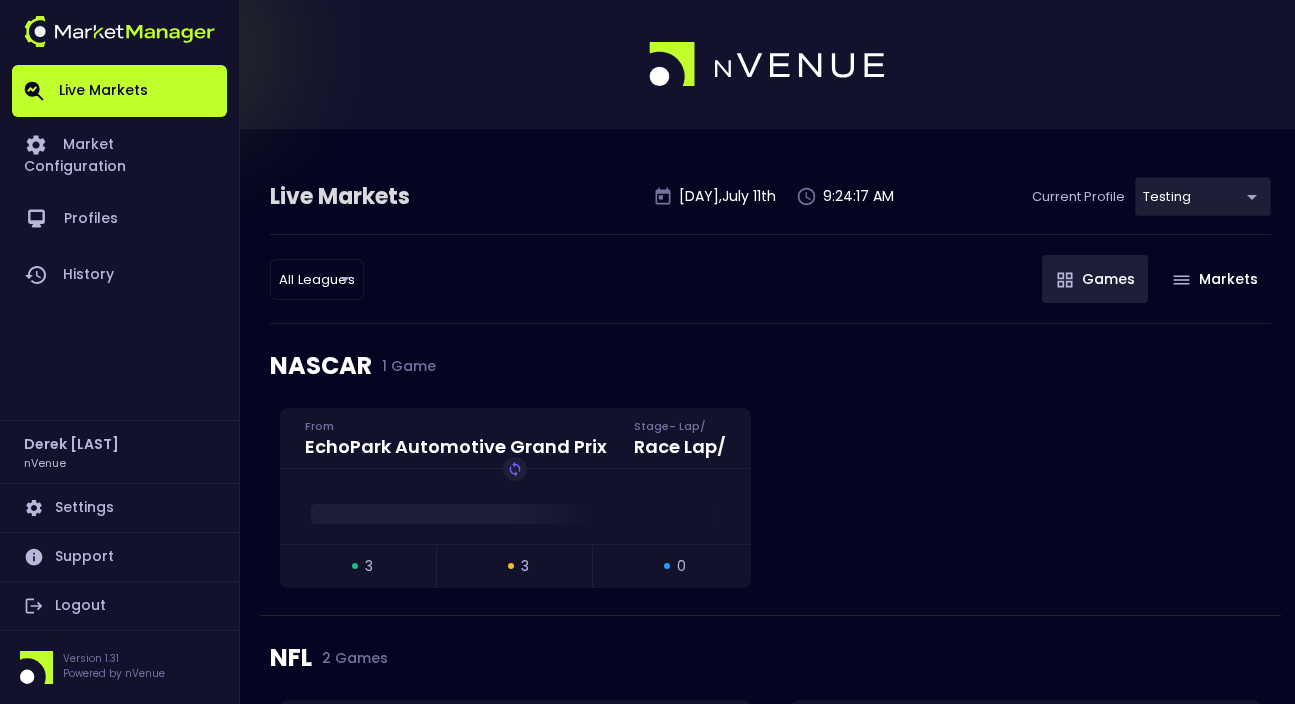 click on "Live Markets Market Configuration Profiles History [FIRST]   [LAST] nVenue Settings Support Logout   Version 1.31  Powered by nVenue Live Markets Friday ,  July   11 th [TIME] Current Profile testing d66ee90f-df8e-430e-a05c-aaf70ad95ad9 Select All Leagues all leagues ​  Games  Markets NASCAR   1   Game EchoPark Automotive Grand Prix From  Stage   - Lap  / Race Lap  / Replay Game open 3 suspended 3 closed 0 NFL   2   Games 10 LV Raiders CIN Bengals 17 open 21 suspended 0 closed 107 0 DEN Broncos BAL Ravens 0 open 0 suspended 21 closed 0 WNBA   1   Game 63 IND Fever DAL Wings 66 Replay Game open 1 suspended 16 closed 145 MLB   1   Game 0 NYM Mets MIL Brewers 0 open 0 suspended 29 closed 570 NBA   1   Game 19 MEM Grizzlies DAL Mavericks 23 Replay Game open 9 suspended 10 closed 29" at bounding box center (647, 943) 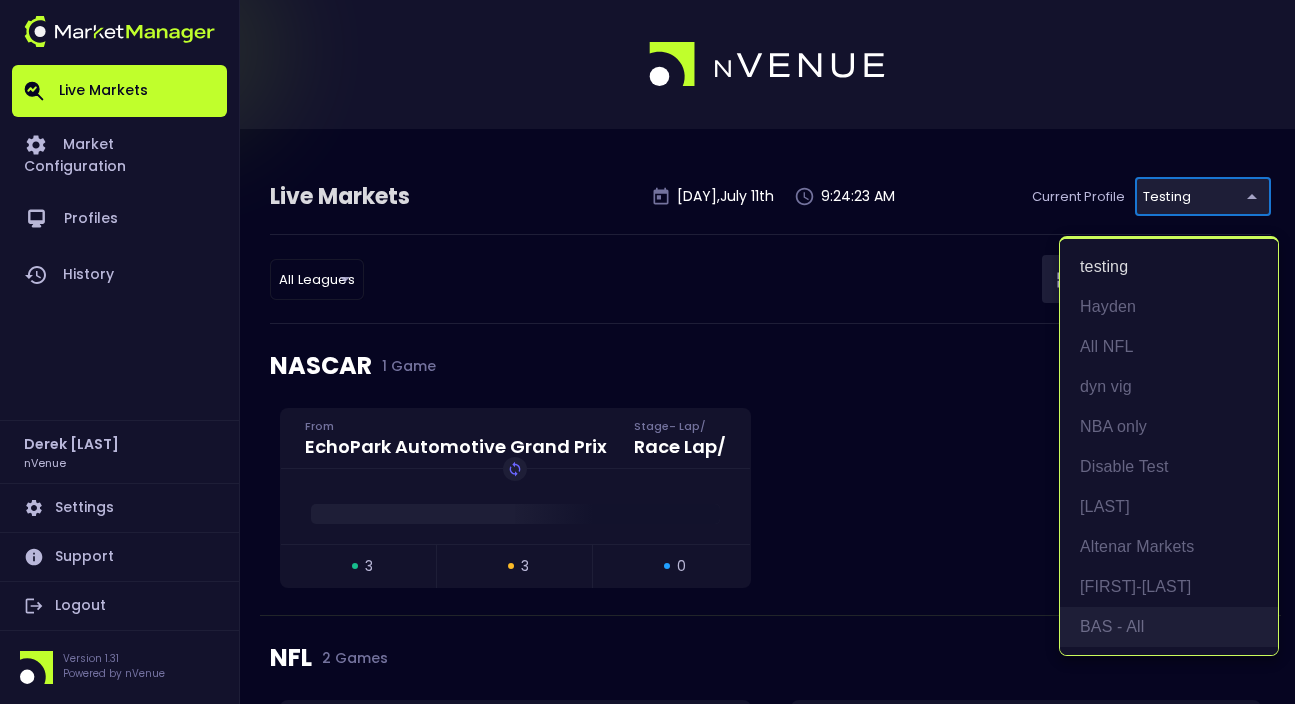 click on "BAS - All" at bounding box center (1169, 627) 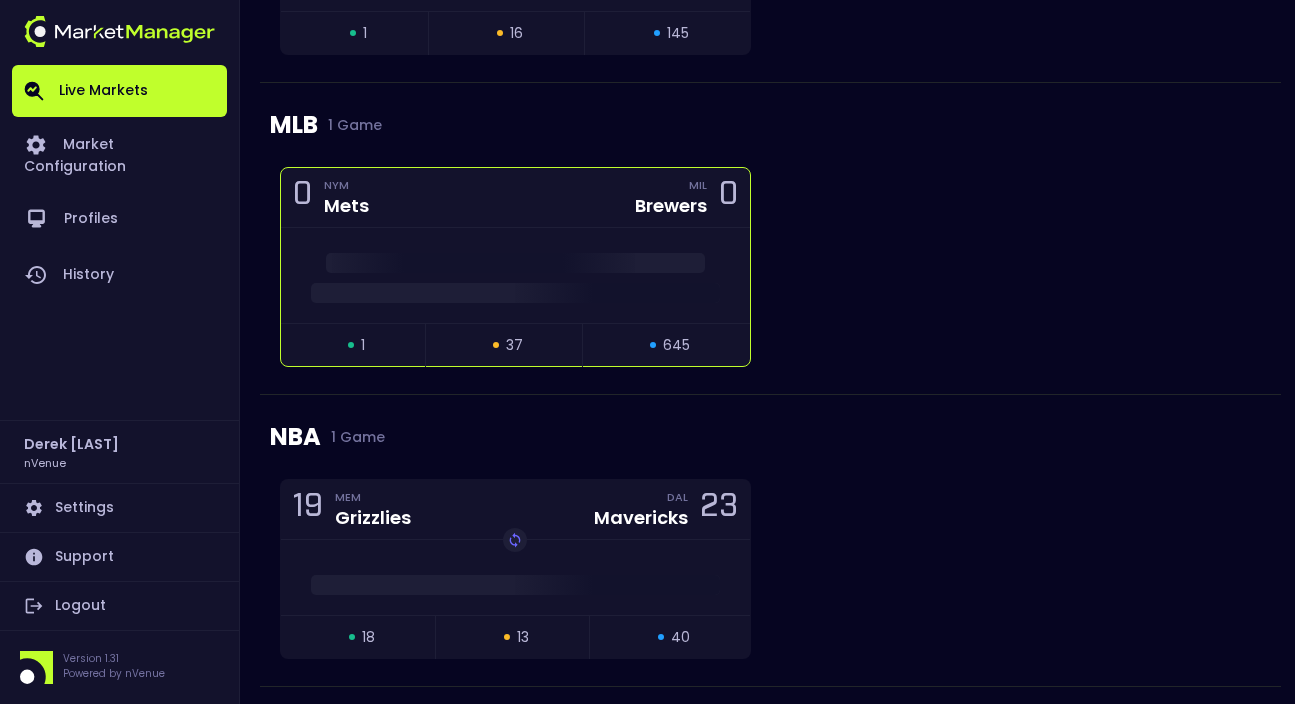 click at bounding box center (515, 288) 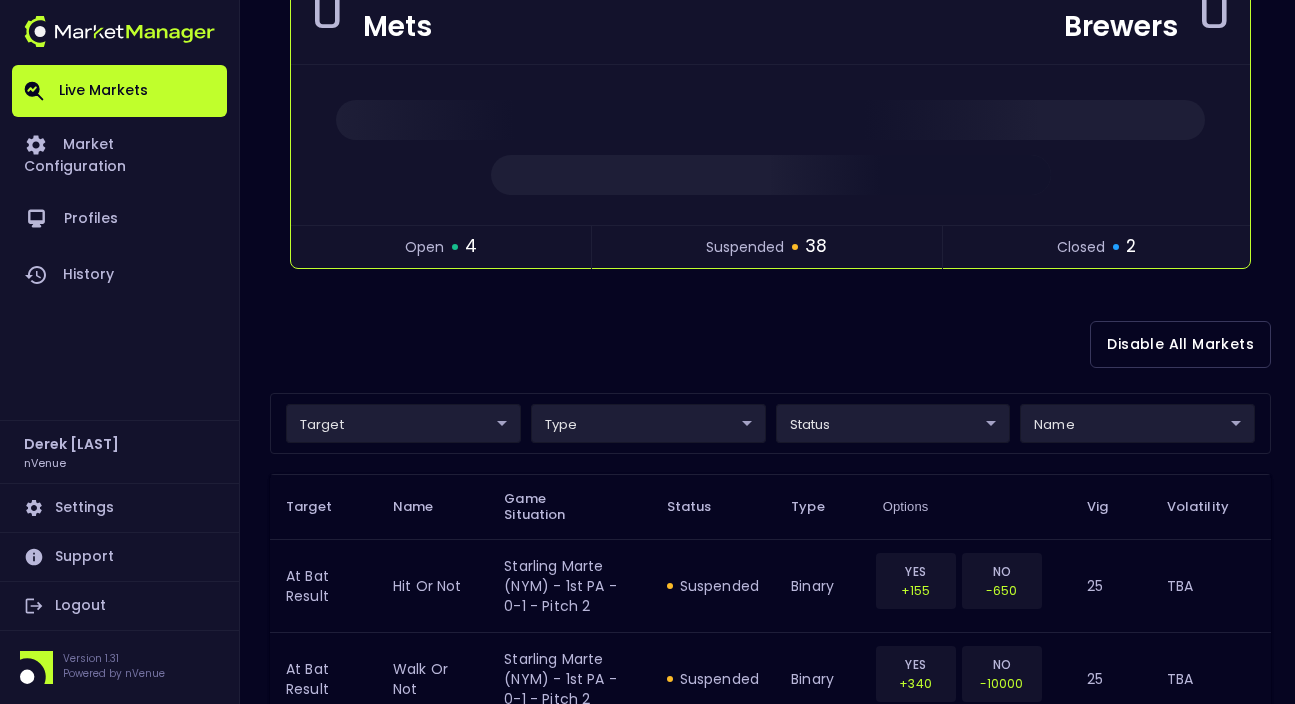 scroll, scrollTop: 352, scrollLeft: 0, axis: vertical 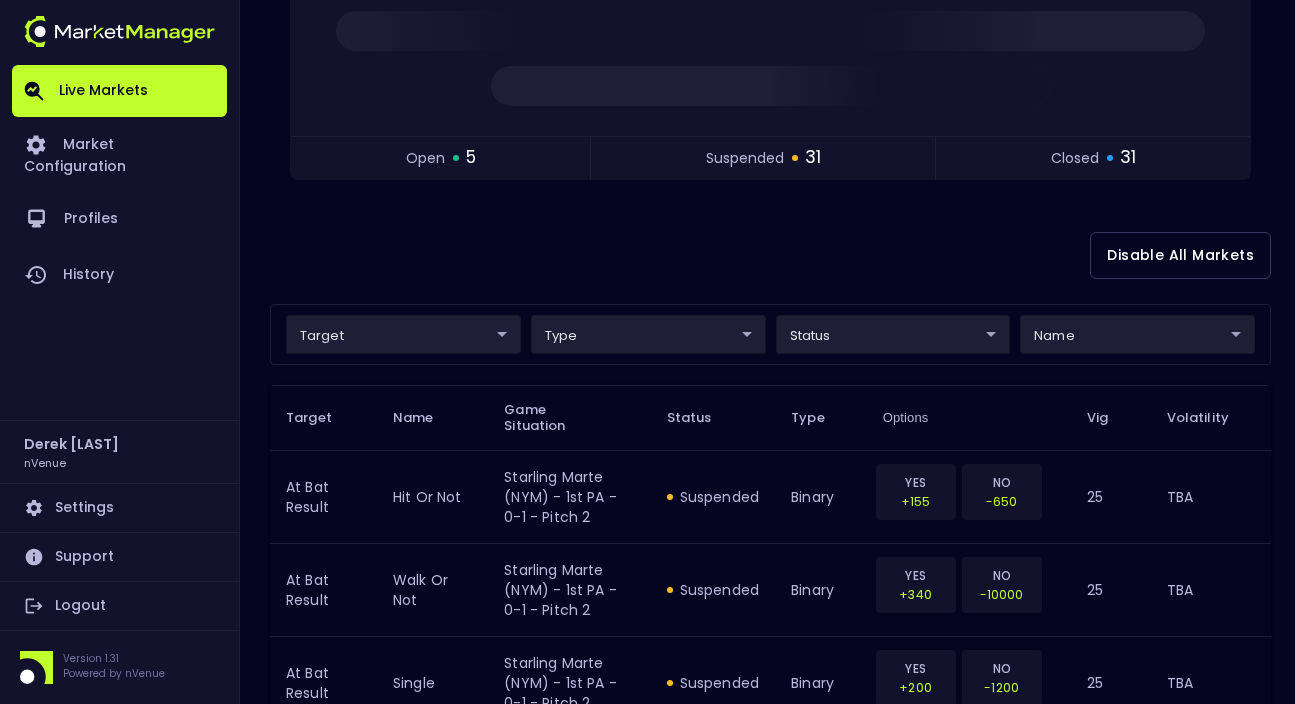 click on "Live Markets Market Configuration Profiles History [NAME] nVenue Settings Support Logout Version 1.31 Powered by nVenue < All Games Friday , July 11 th 9:24:28 AM Current Profile BAS - All 0d810fa5-e353-4d9c-b11d-31f095cae871 Select Target Market Status Type Vig Volatility Options Close 0 NYM Mets MIL Brewers 0 open 5 suspended 31 closed 31 Disable All Markets target ​ ​ type ​ ​ status ​ ​ name ​ ​ Target Name Game Situation Status Type Options Vig Volatility At Bat Result hit or not Starling Marte (NYM) - 1st PA - 0-1 - Pitch 2 suspended binary YES +155 NO -650 25 TBA At Bat Result walk or not Starling Marte (NYM) - 1st PA - 0-1 - Pitch 2 suspended binary YES +340 NO -10000 25 TBA At Bat Result single Starling Marte (NYM) - 1st PA - 0-1 - Pitch 2 suspended binary YES +200 NO -1200 25 TBA At Bat Result double Starling Marte (NYM) - 1st PA - 0-1 - Pitch 2 suspended binary YES +2500 25 TBA At Bat Result triple Starling Marte (NYM) - 1st PA - 0-1 - Pitch 2 suspended binary YES" at bounding box center (647, 1756) 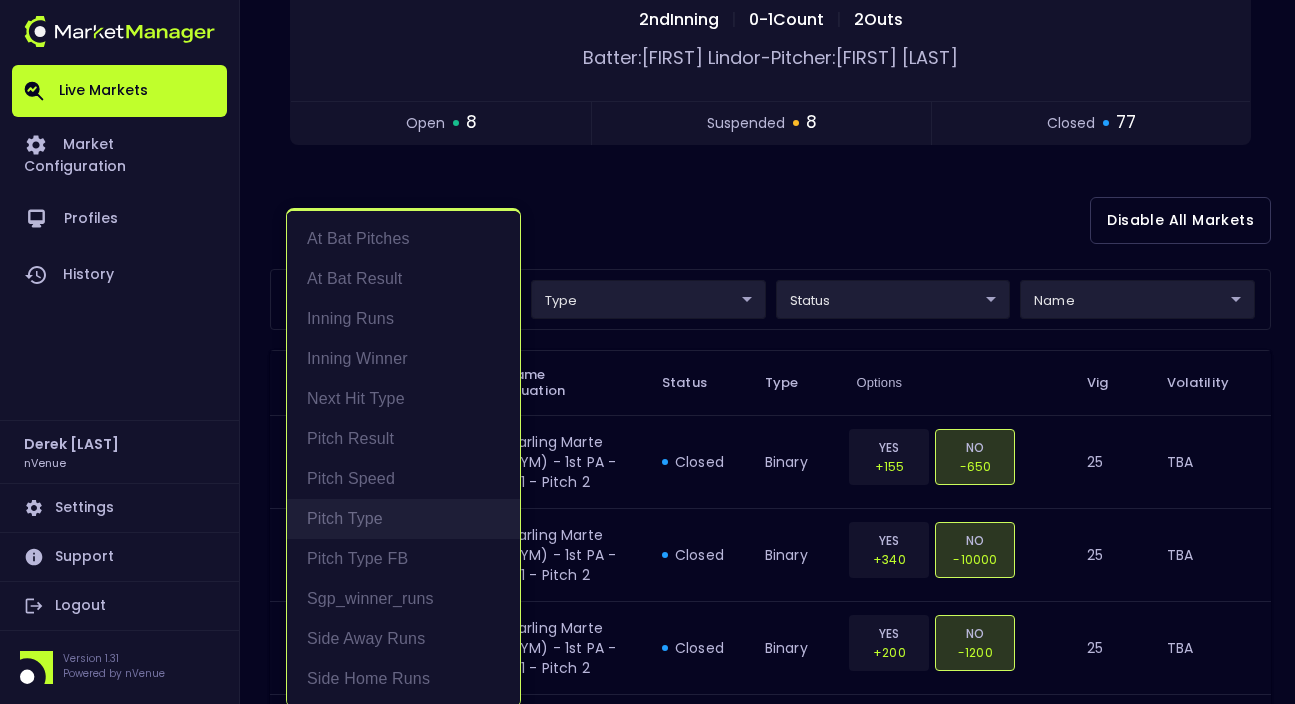 scroll, scrollTop: 4, scrollLeft: 0, axis: vertical 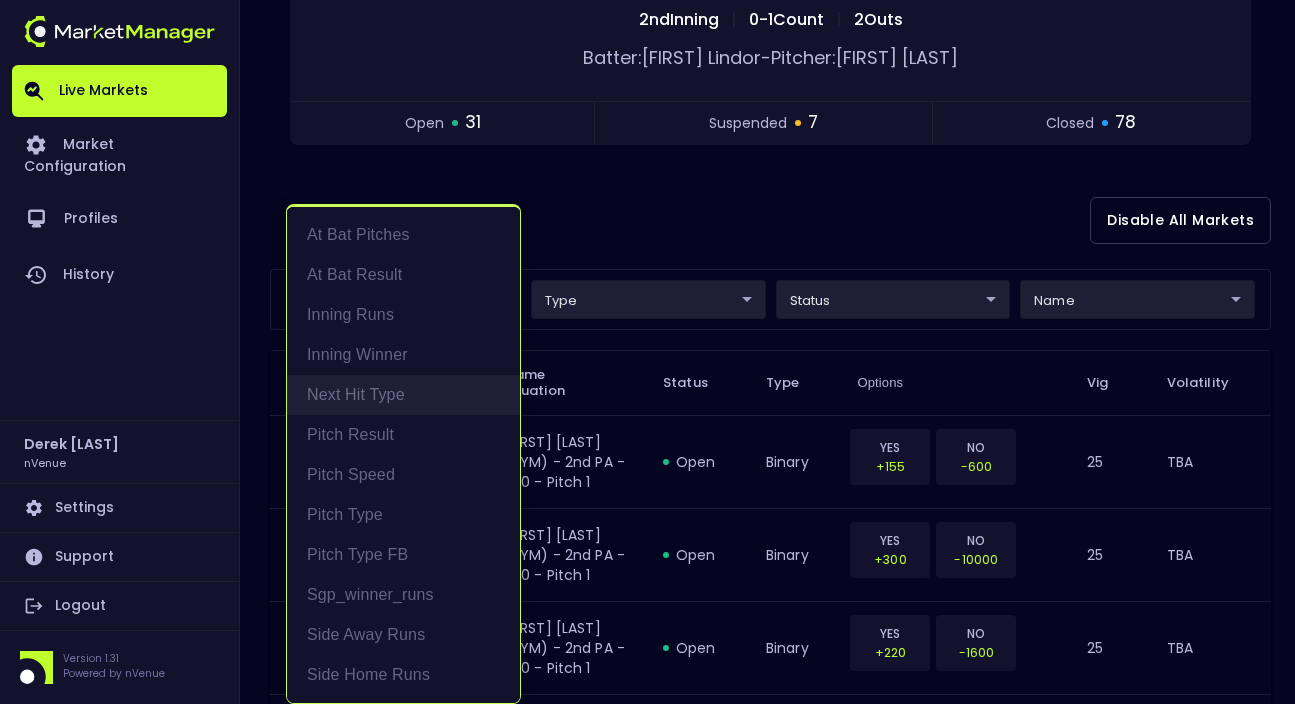 click on "Next Hit Type" at bounding box center [403, 395] 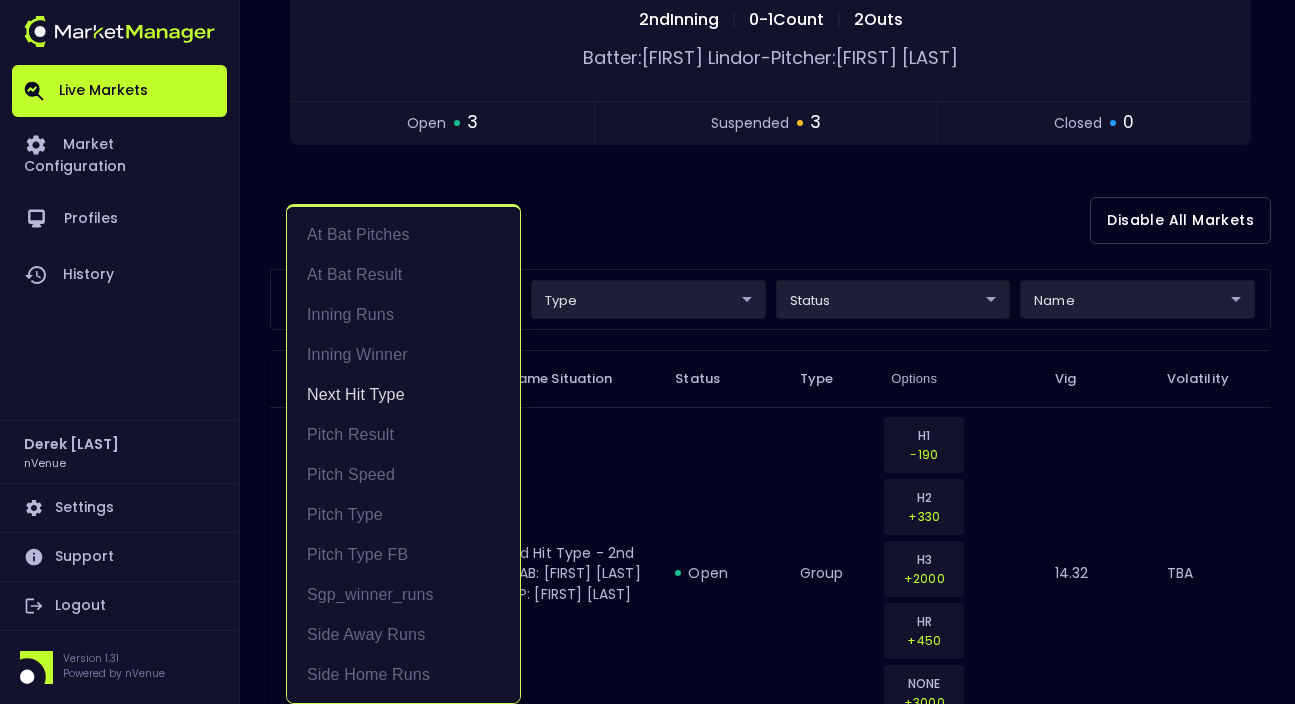 click at bounding box center [647, 352] 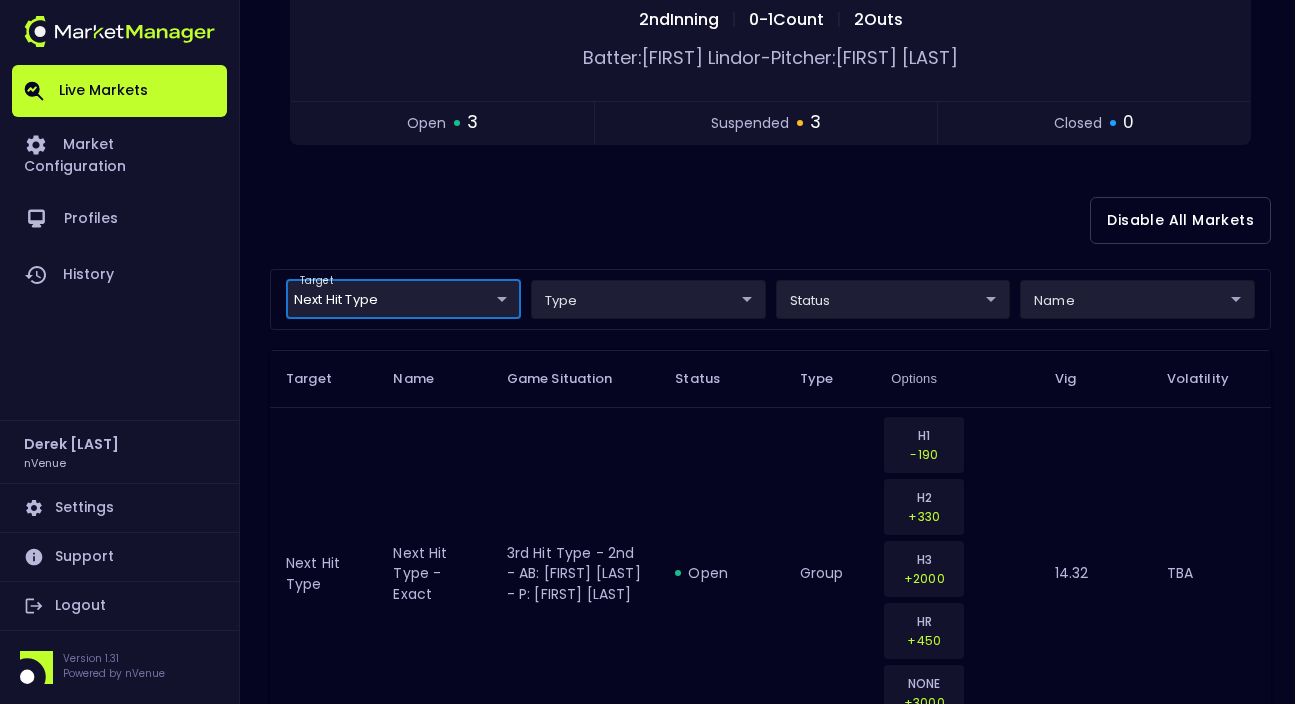scroll, scrollTop: 0, scrollLeft: 0, axis: both 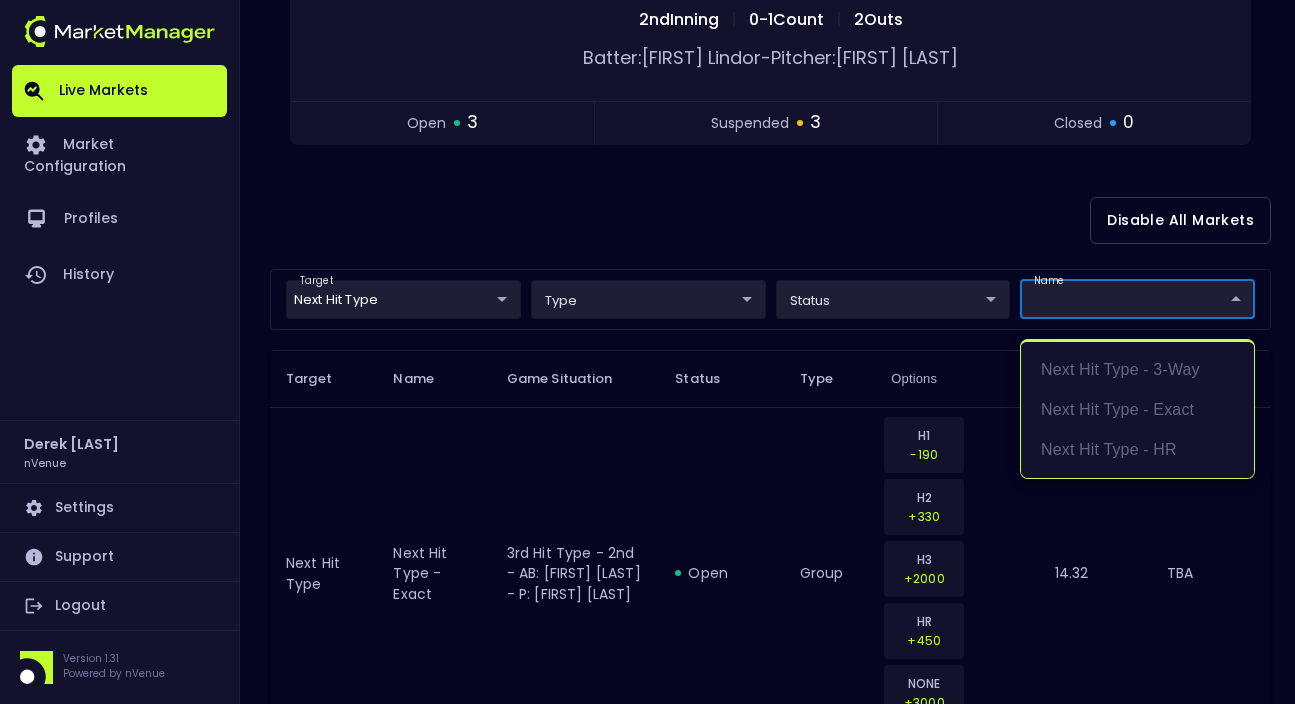 click at bounding box center (647, 352) 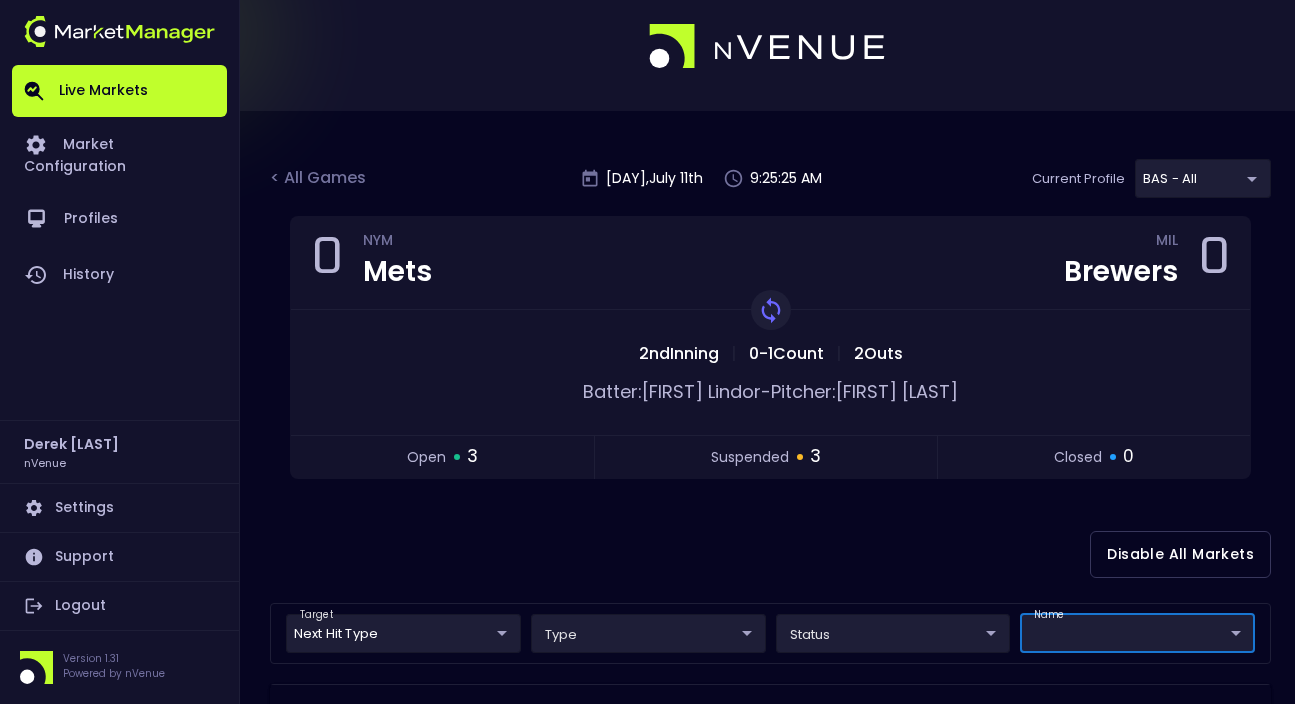 scroll, scrollTop: 25, scrollLeft: 0, axis: vertical 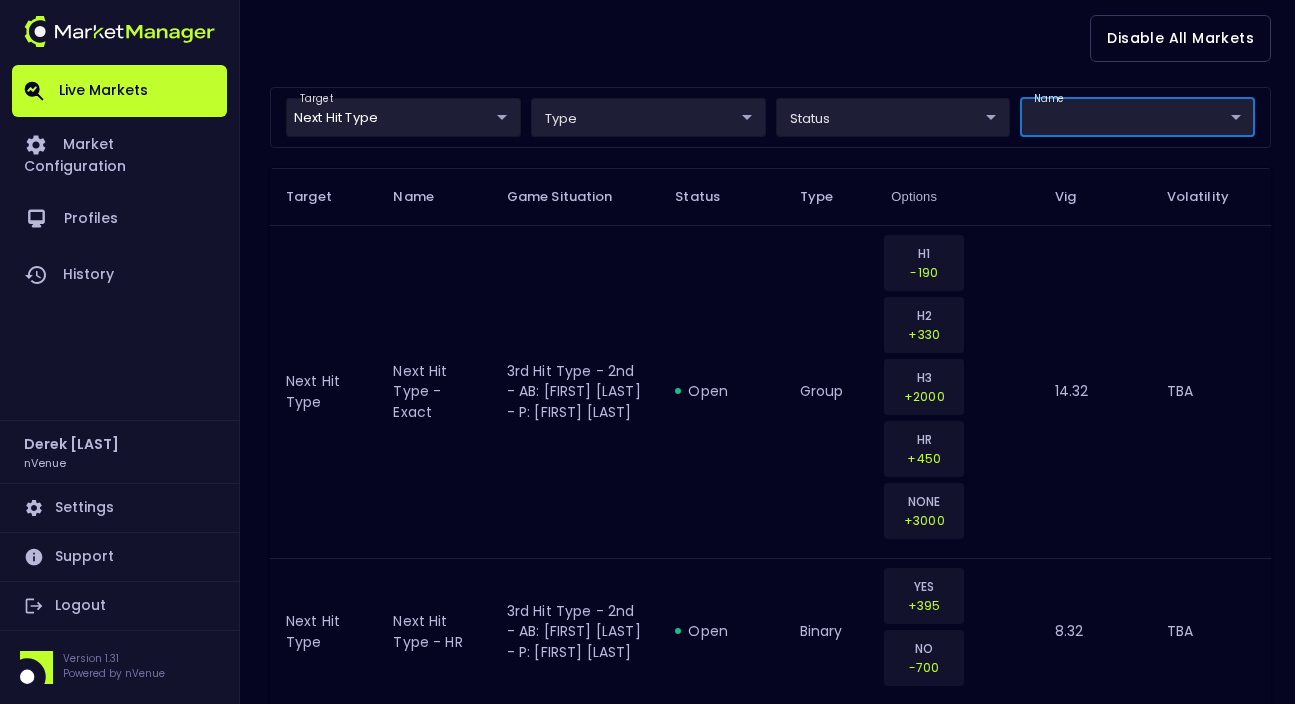 click on "Live Markets Market Configuration Profiles History [LAST] Paris nVenue Settings Support Logout Version 1.31 Powered by nVenue < All Games Friday , July 11 th [TIME] Current Profile BAS - All [UUID] Select Target Market Status Type Vig Volatility Options Close 0 NYM Mets MIL Brewers 0 2nd Inning | 0 - 1 Count | 2 Outs Replay Game Batter: [FIRST] [LAST] - Pitcher: [FIRST] [LAST] open 3 suspended 3 closed 0 Disable All Markets target Next Hit Type Next Hit Type ​ type ​ ​ status ​ ​ name ​ ​ Target Name Game Situation Status Type Options Vig Volatility Next Hit Type Next Hit Type - Exact 3rd Hit Type - 2nd - AB: [LAST] - P: [LAST] open group H1 -190 H2 +330 H3 +2000 HR +450 NONE +3000 14.32 TBA Next Hit Type Next Hit Type - HR 3rd Hit Type - 2nd - AB: [LAST] - P: [LAST] open binary YES +395 NO -700 8.32 TBA Next Hit Type Next Hit Type - 3-Way 3rd Hit Type - 2nd - AB: [LAST] - P: [LAST] open group H1 H1" at bounding box center [647, 578] 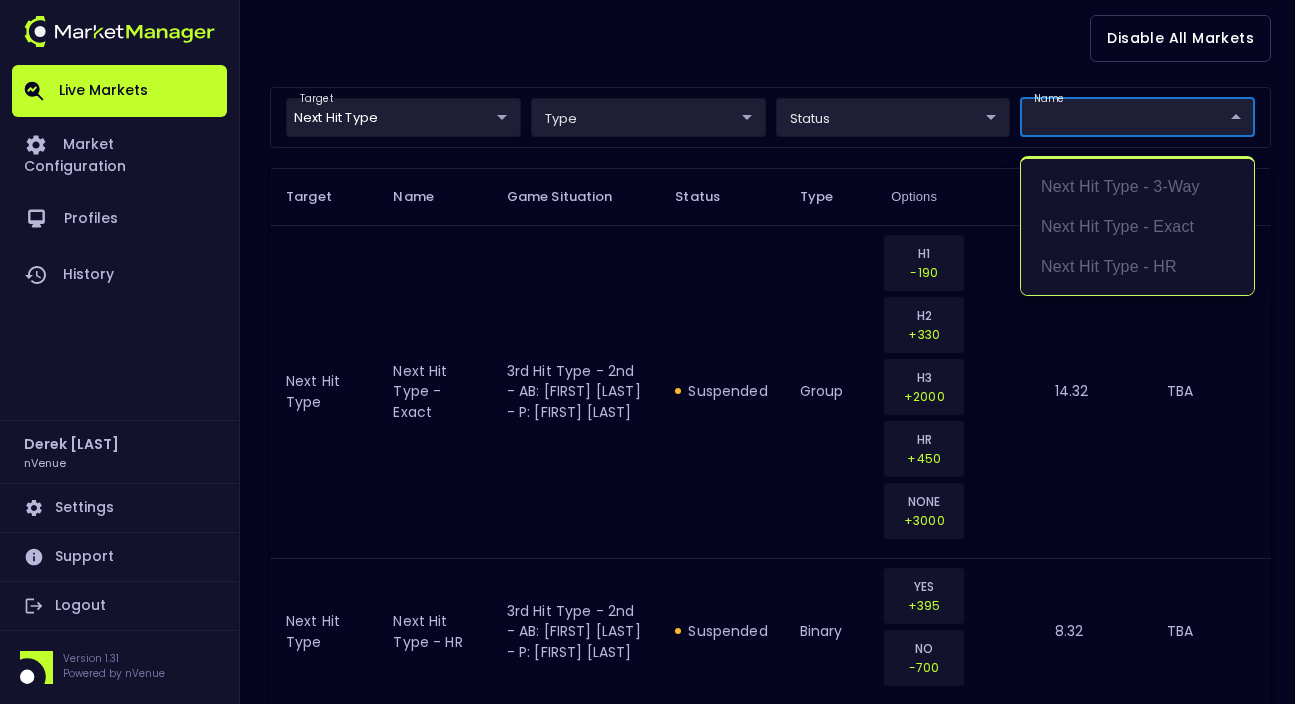 click at bounding box center (647, 352) 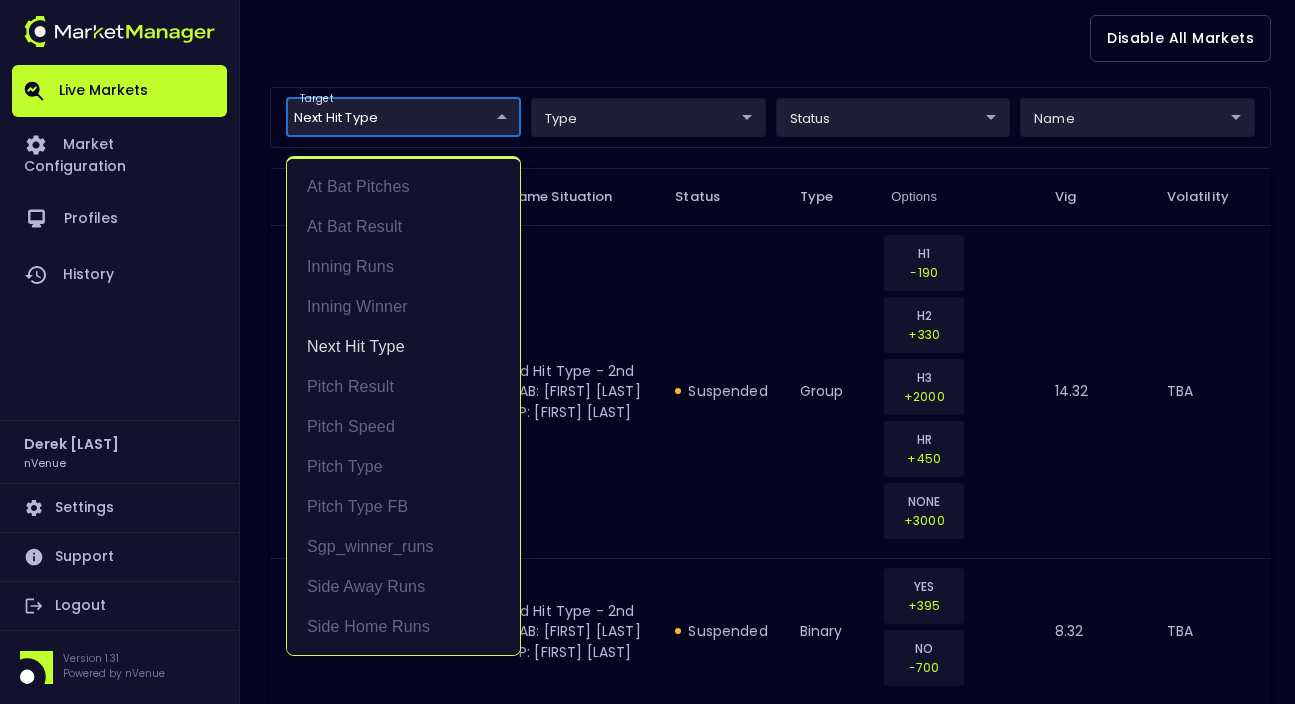 click on "Live Markets Market Configuration Profiles History Derek   [LAST] nVenue Settings Support Logout   Version 1.31  Powered by nVenue < All Games [DAY] ,  July   11 th [TIME] Current Profile BAS - All 0d810fa5-e353-4d9c-b11d-31f095cae871 Select Target Market Status Type Vig Volatility Options Close 0 NYM Mets MIL Brewers 0 2nd  Inning | 1 - 0  Count | 0  Outs Replay Game Batter:  [FIRST]   Sánchez  -   Pitcher:  Jose   Quintana open 0 suspended 9 closed 0 Disable All Markets target Next Hit Type Next Hit Type ​ type ​ ​ status ​ ​ name ​ ​ Target Name Game Situation Status Type Options Vig Volatility Next Hit Type Next Hit Type - Exact 3rd Hit Type - 2nd - AB: [FIRST] Sánchez - P: Jose Quintana  suspended binary YES +395 NO -700 8.32 TBA Next Hit Type Next Hit Type - HR 3rd Hit Type - 2nd - AB: [FIRST] Sánchez - P: Jose Quintana  suspended group H1 -190 H2 +330 H3 +2000 HR +450 NONE +3000 14.32 TBA Next Hit Type Next Hit Type - 3-Way 3rd Hit Type - 2nd - AB: [FIRST] Sánchez - P: Jose Quintana  group H1" at bounding box center (647, 923) 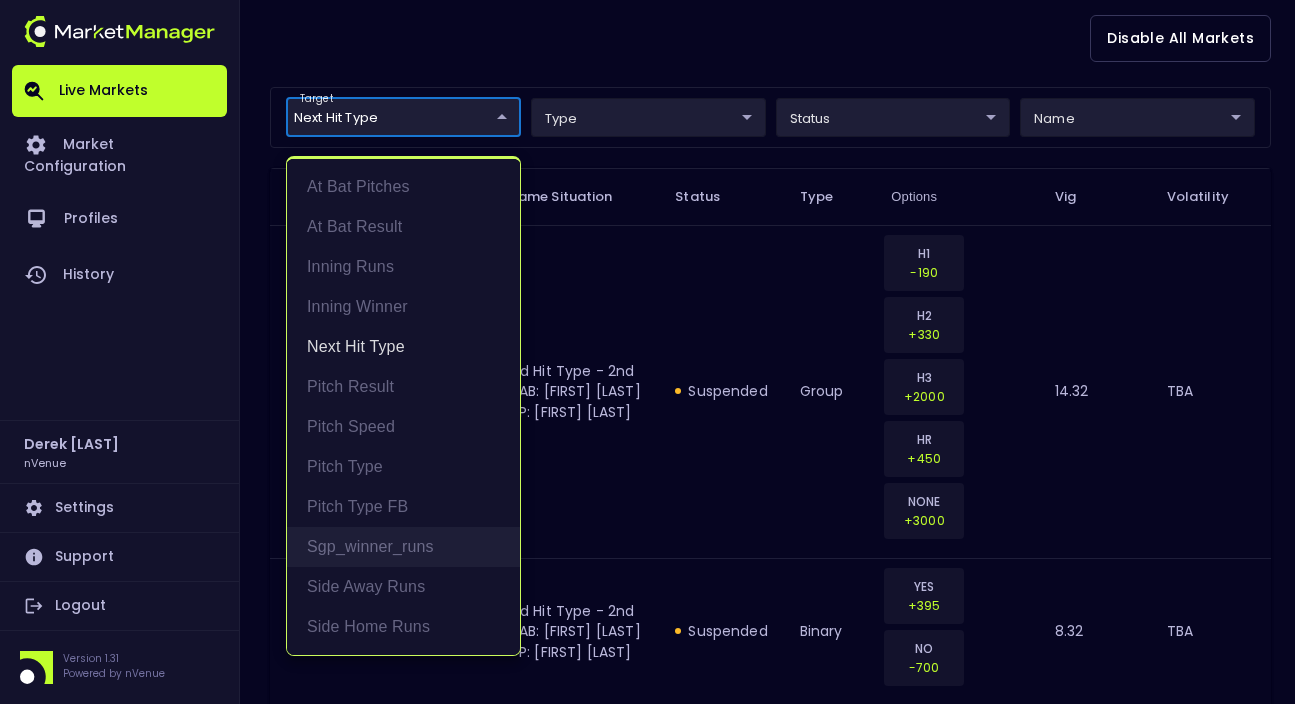 click on "sgp_winner_runs" at bounding box center [403, 547] 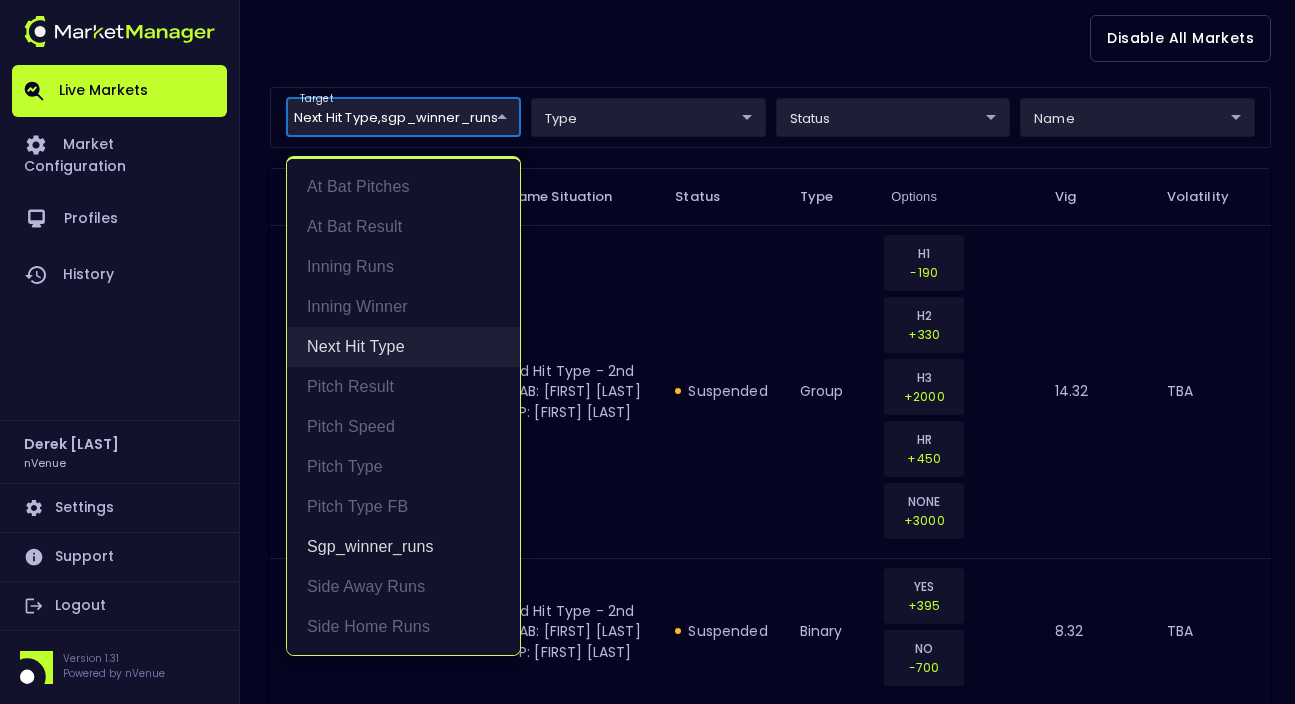 click on "Next Hit Type" at bounding box center (403, 347) 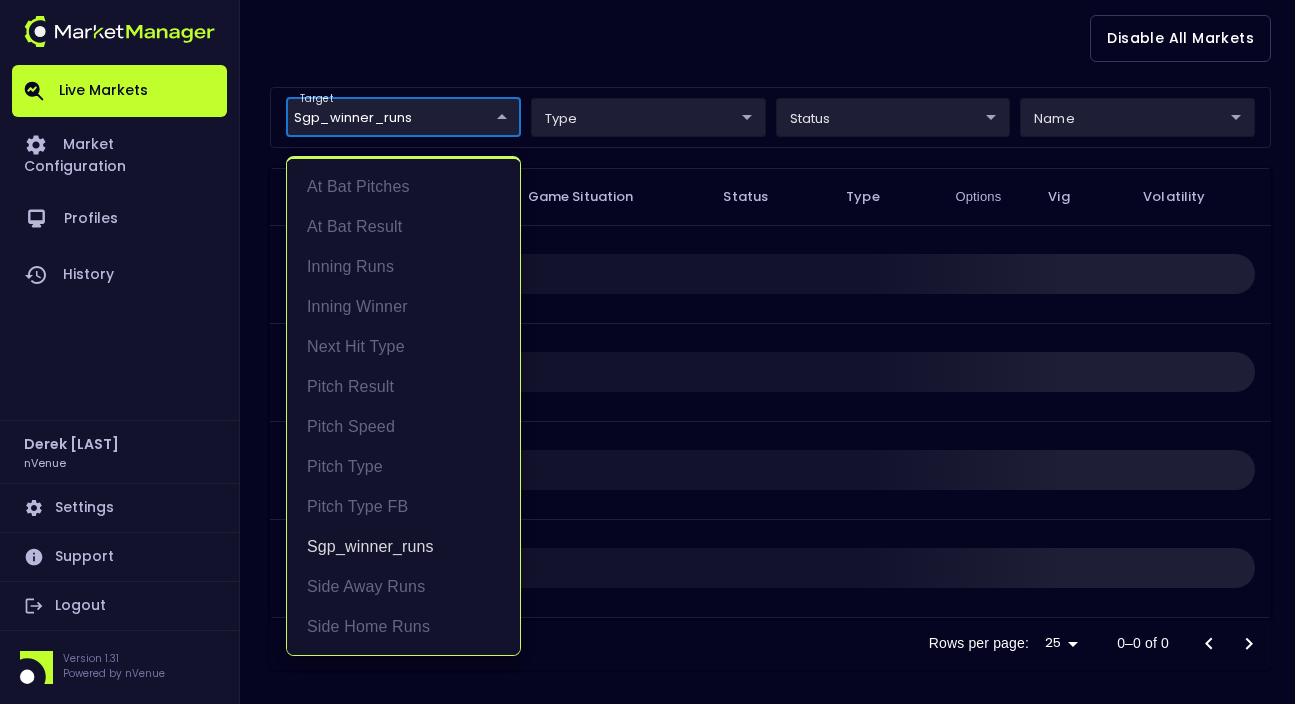 click at bounding box center [647, 352] 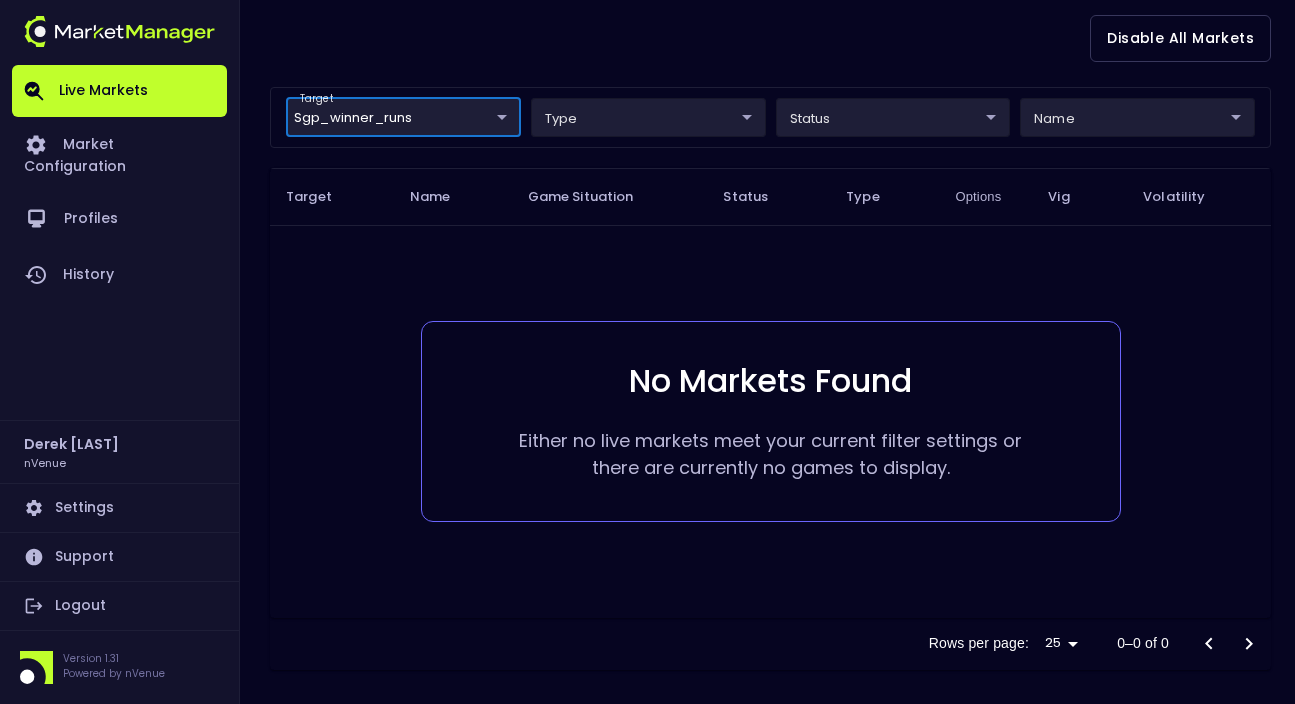 click on "Live Markets Market Configuration Profiles History [LAST] Paris nVenue Settings Support Logout Version 1.31 Powered by nVenue < All Games Friday , July 11 th [TIME] Current Profile BAS - All [UUID] Select Target Market Status Type Vig Volatility Options Close 0 NYM Mets MIL Brewers 0 2nd Inning | 1 - 0 Count | 0 Outs Replay Game Batter: Joey [LAST] - Pitcher: Jose [LAST] open 0 suspended 0 closed 0 Disable All Markets target sgp_winner_runs sgp_winner_runs ​ type ​ ​ status ​ ​ name ​ ​ Target Name Game Situation Status Type Options Vig Volatility No Markets Found Either no live markets meet your current filter settings or there are currently no games to display. Rows per page: 25 25 0–0 of 0" at bounding box center (647, 85) 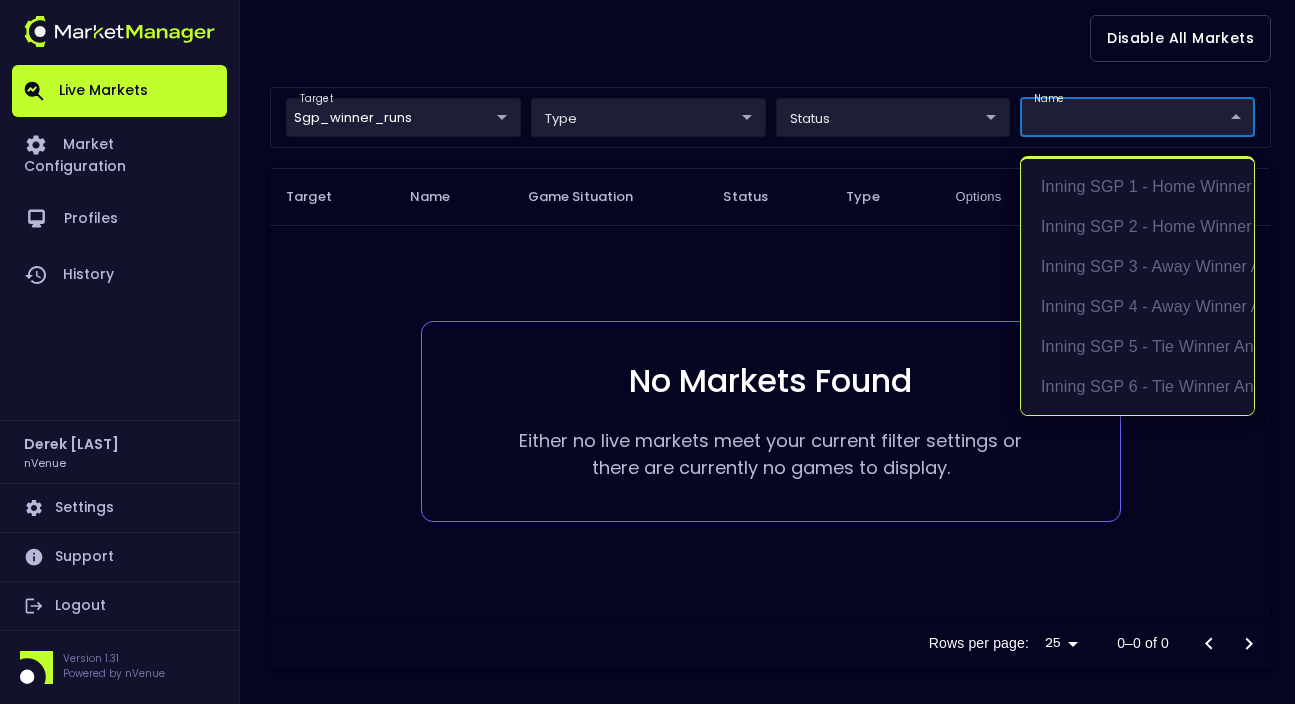 click at bounding box center [647, 352] 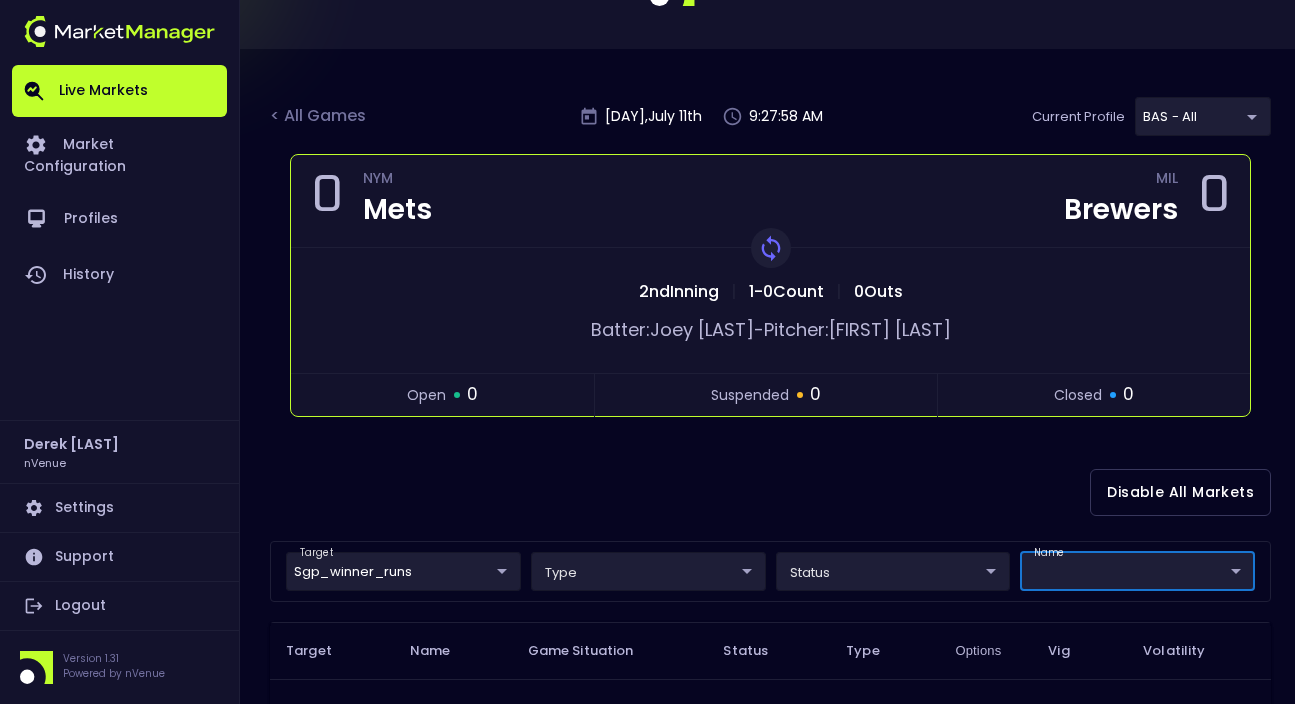 scroll, scrollTop: 0, scrollLeft: 0, axis: both 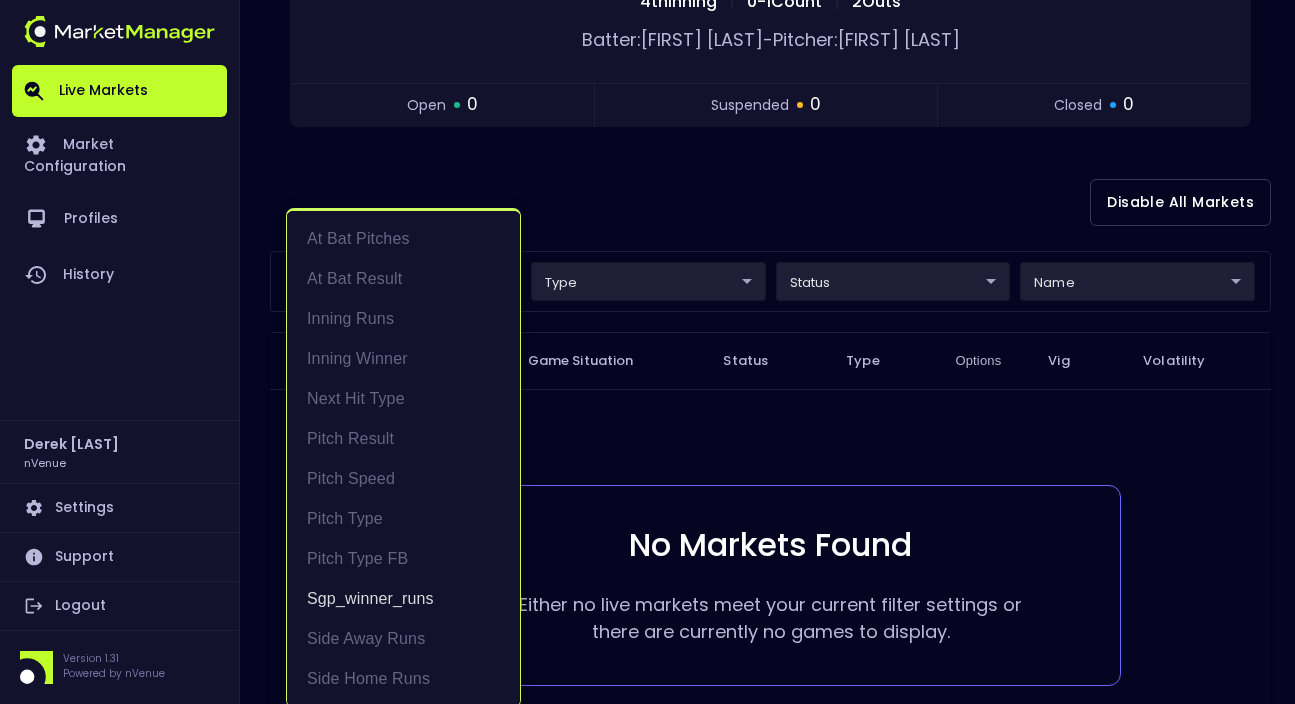 click on "Live Markets Market Configuration Profiles History [LAST] [LAST] nVenue Settings Support Logout Version 1.31 Powered by nVenue < All Games Friday , July 11 th [TIME] Current Profile BAS - All 0d810fa5-e353-4d9c-b11d-31f095cae871 Select Target Market Status Type Vig Volatility Options Close 0 NYM Mets MIL Brewers 0 4th Inning | 0 - 1 Count | 2 Outs Replay Game Batter: [LAST] - Pitcher: [LAST] open 0 suspended 0 closed 0 Disable All Markets target sgp_winner_runs sgp_winner_runs ​ type ​ ​ status ​ ​ name ​ ​ Target Name Game Situation Status Type Options Vig Volatility No Markets Found Either no live markets meet your current filter settings or there are currently no games to display. Rows per page: 25 25 0–0 of 0 At Bat Pitches At Bat Result Inning Runs Inning Winner Next Hit Type Pitch Result Pitch Speed Pitch Type Pitch Type FB sgp_winner_runs Side Away Runs Side Home Runs" at bounding box center (647, 249) 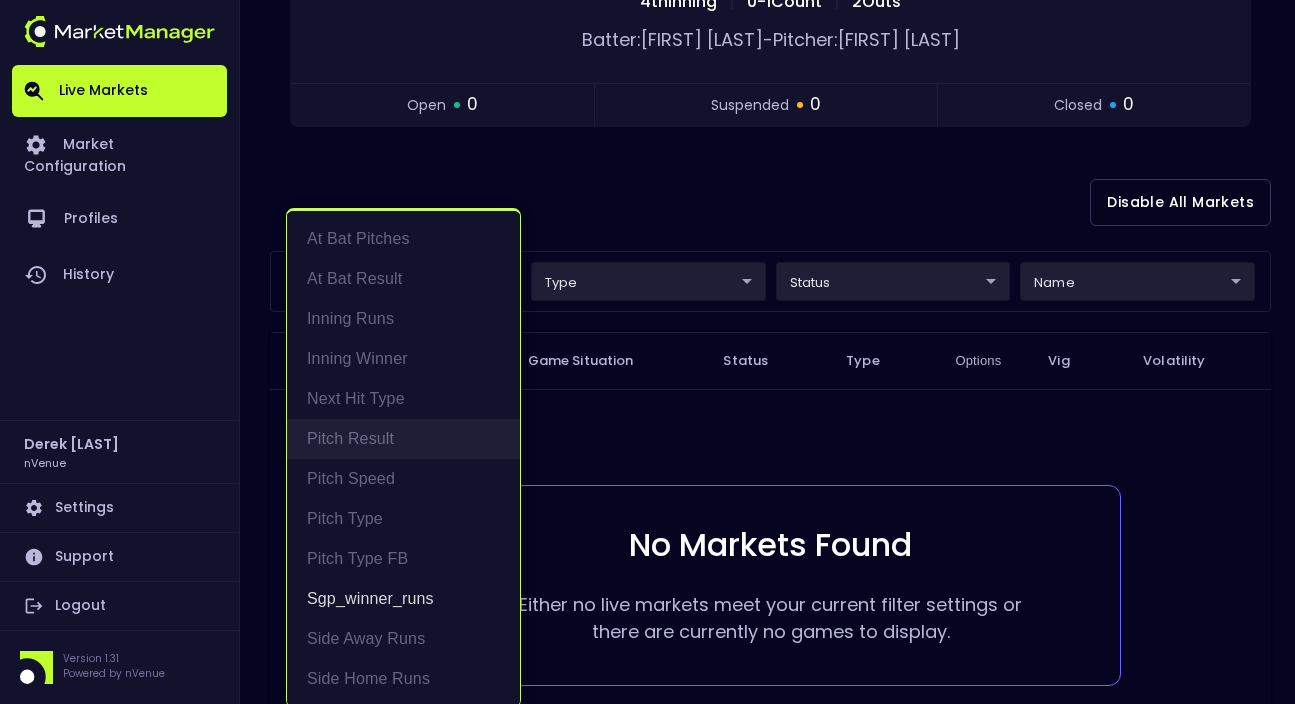 scroll, scrollTop: 4, scrollLeft: 0, axis: vertical 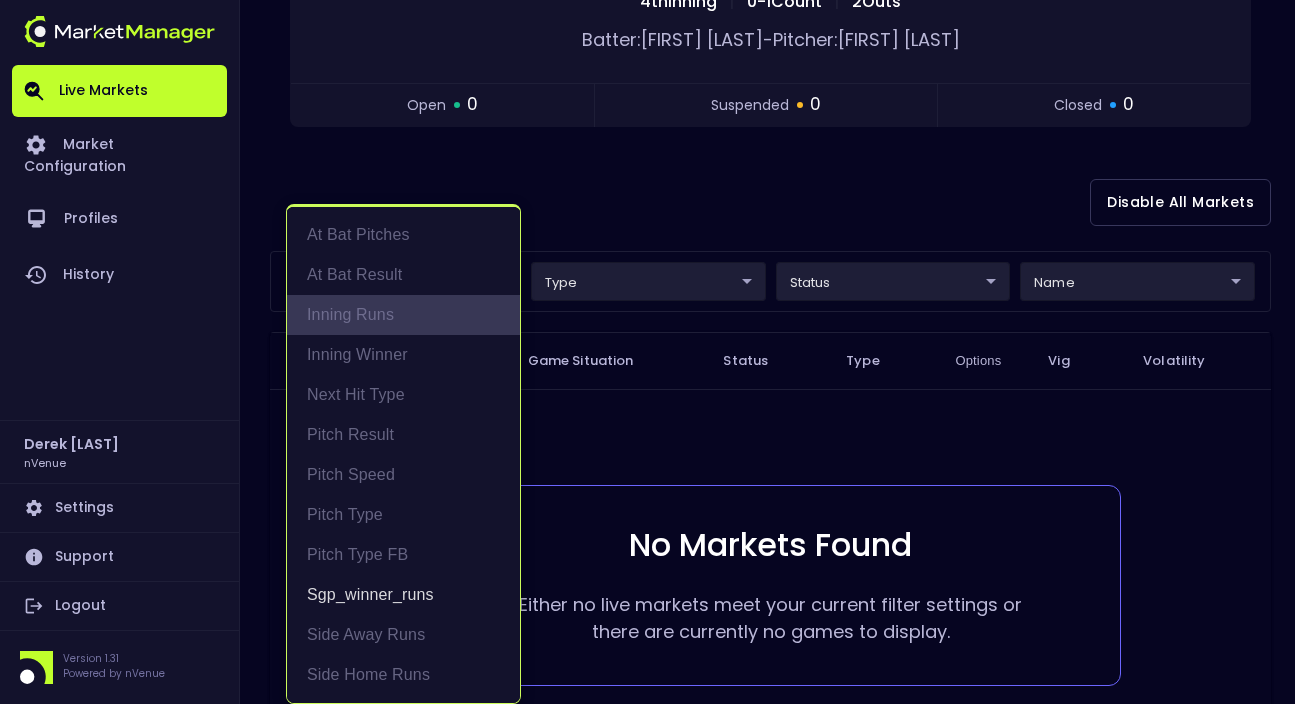 click on "Inning Runs" at bounding box center [403, 315] 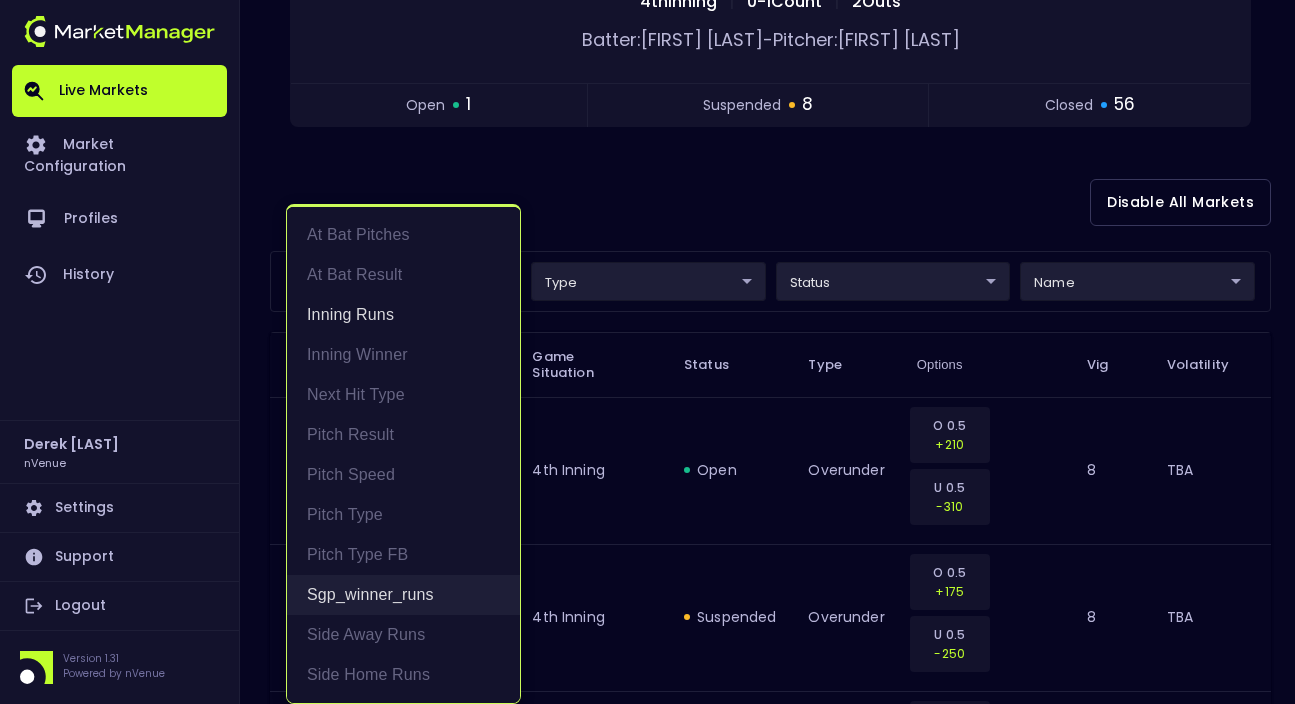 click on "sgp_winner_runs" at bounding box center (403, 595) 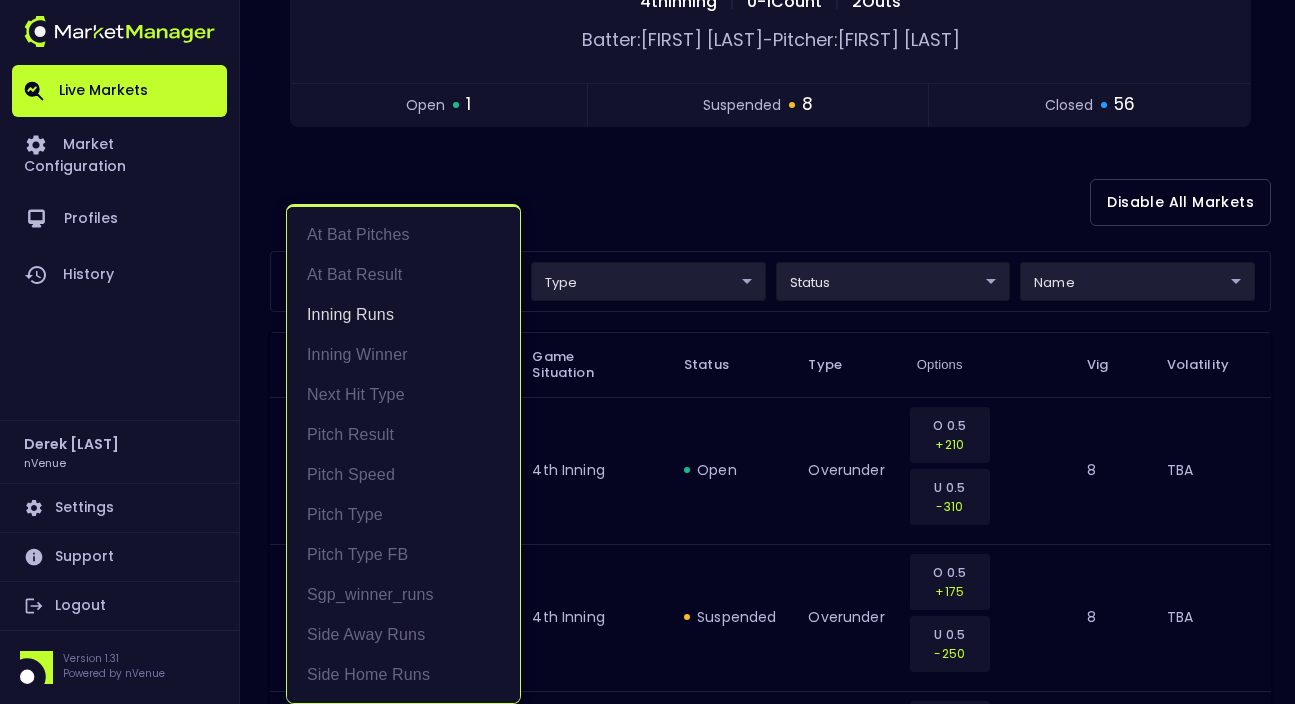 click at bounding box center (647, 352) 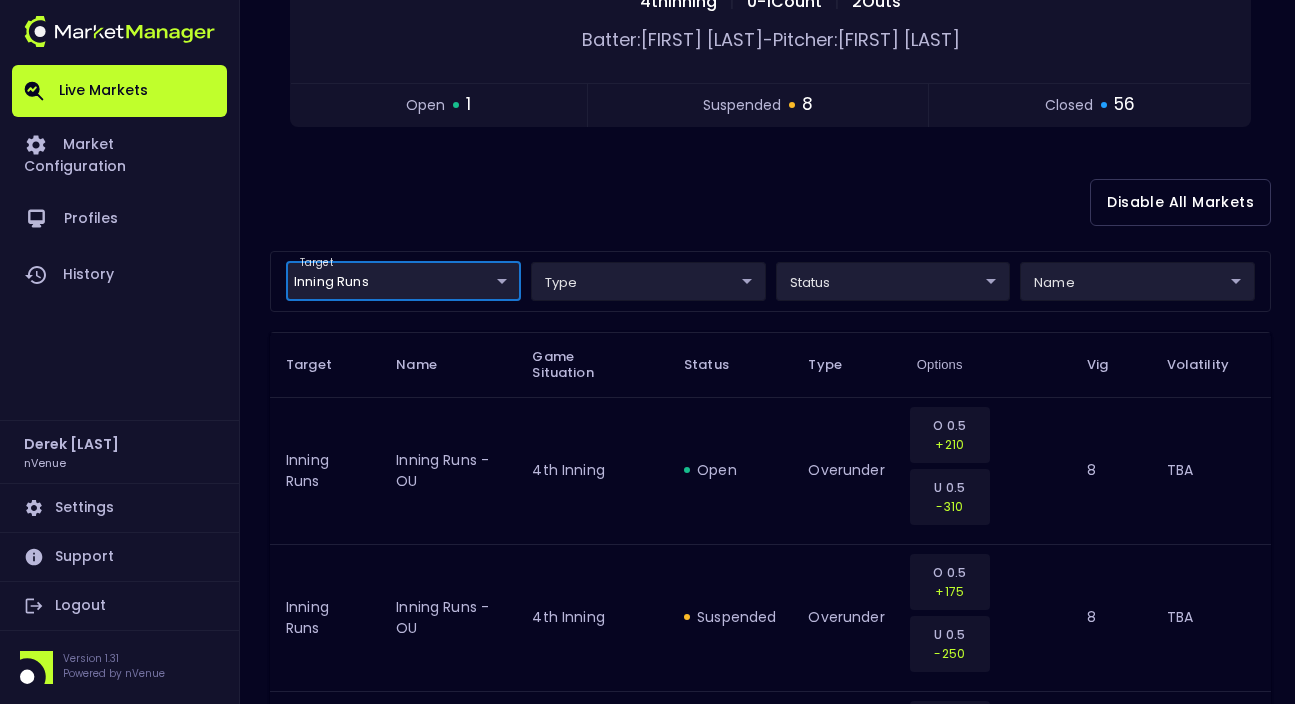 scroll, scrollTop: 0, scrollLeft: 0, axis: both 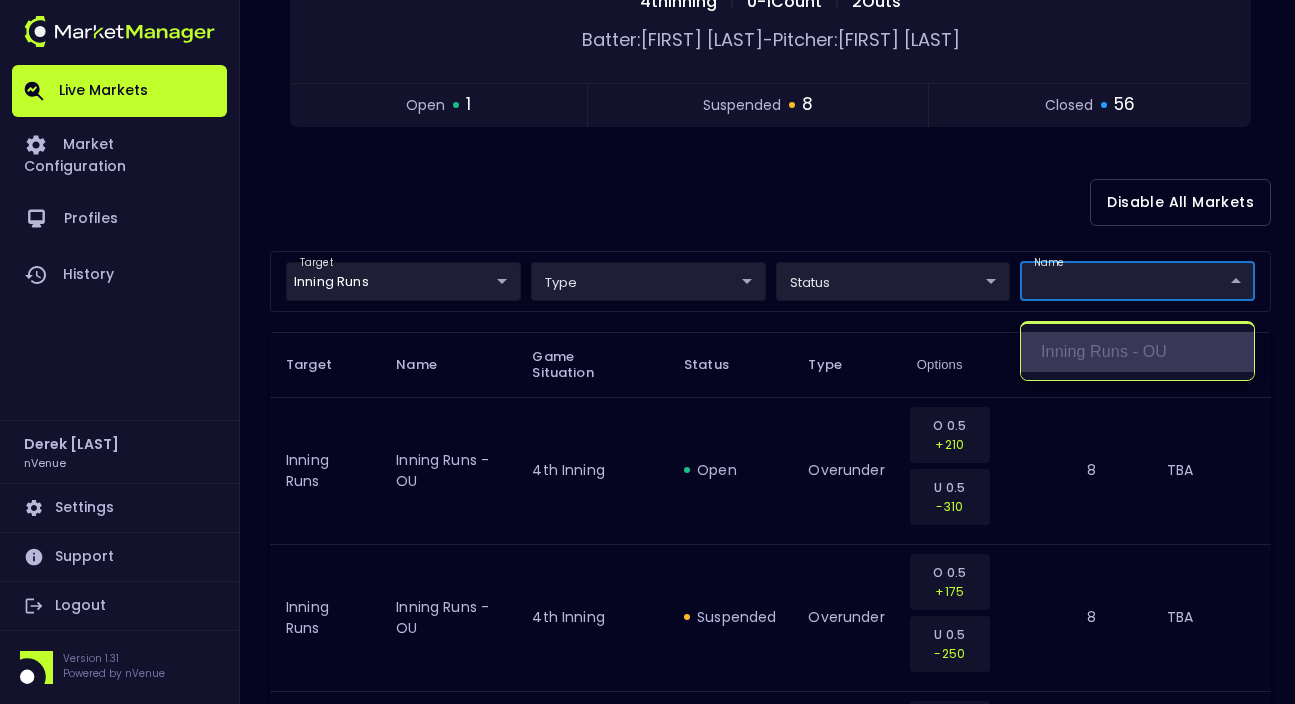 click on "Inning Runs - OU" at bounding box center [1137, 352] 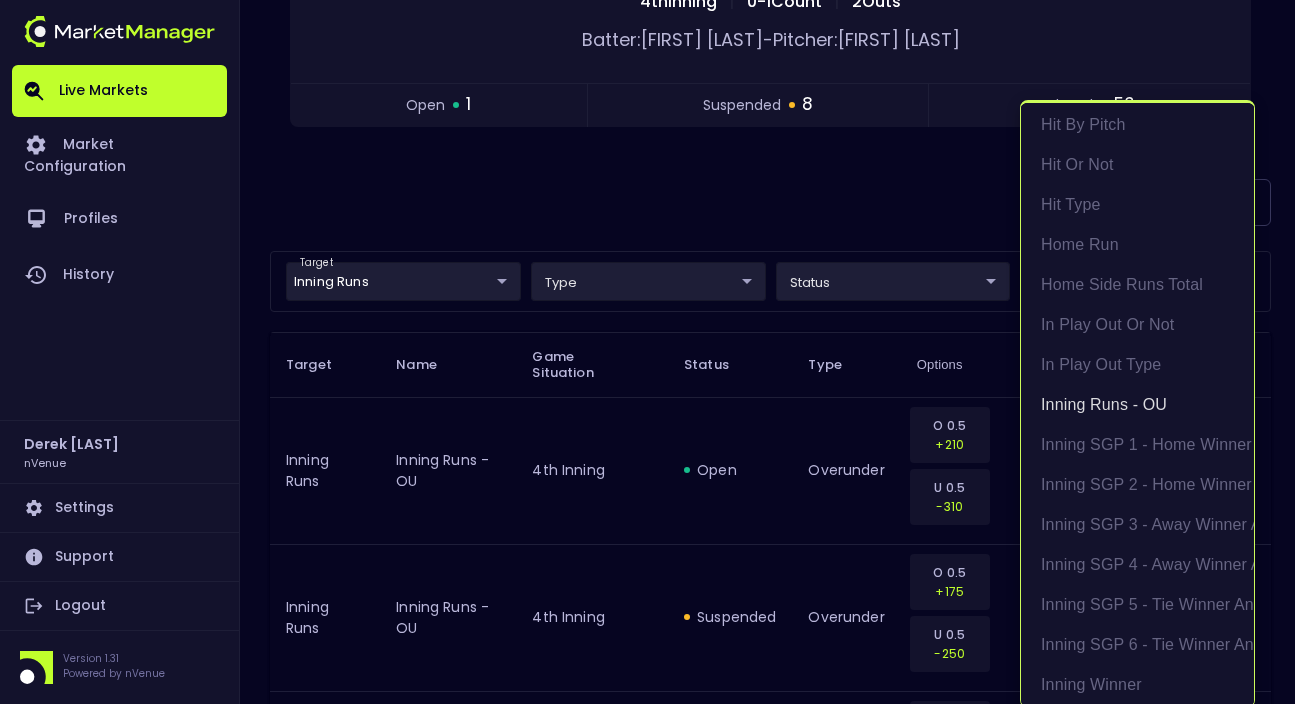 click at bounding box center (647, 352) 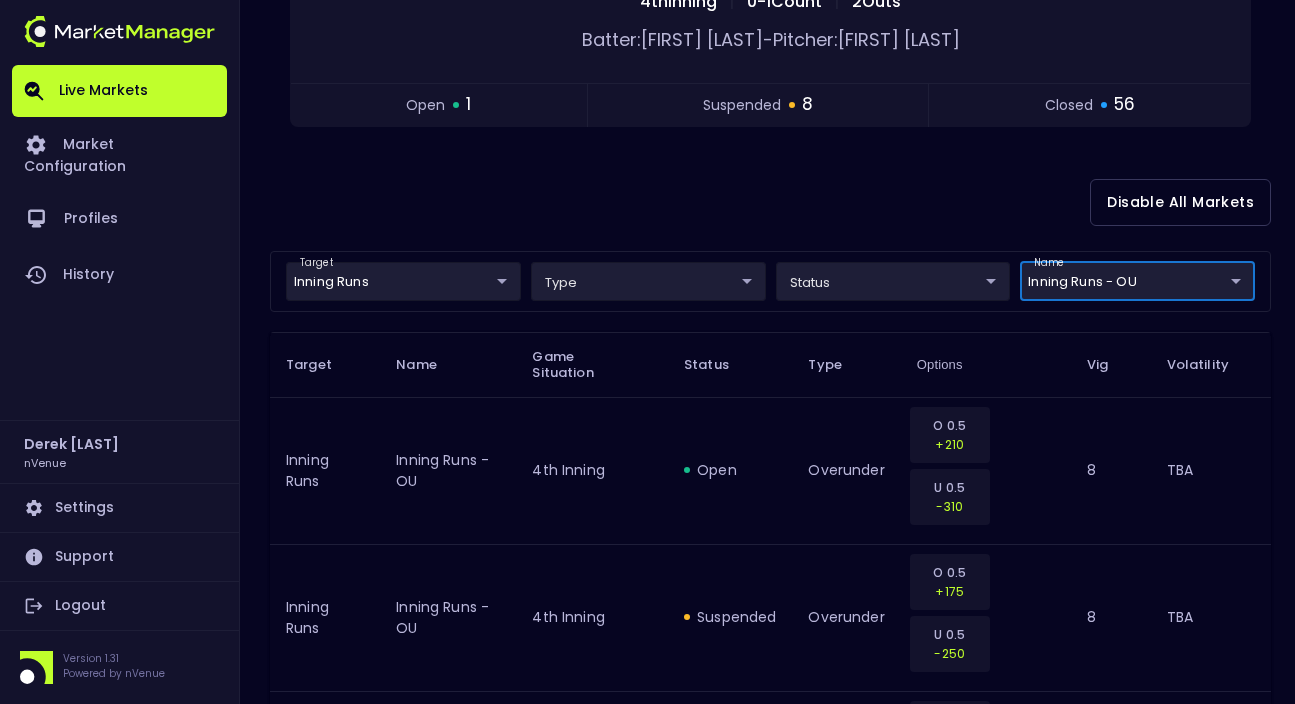 scroll, scrollTop: 0, scrollLeft: 0, axis: both 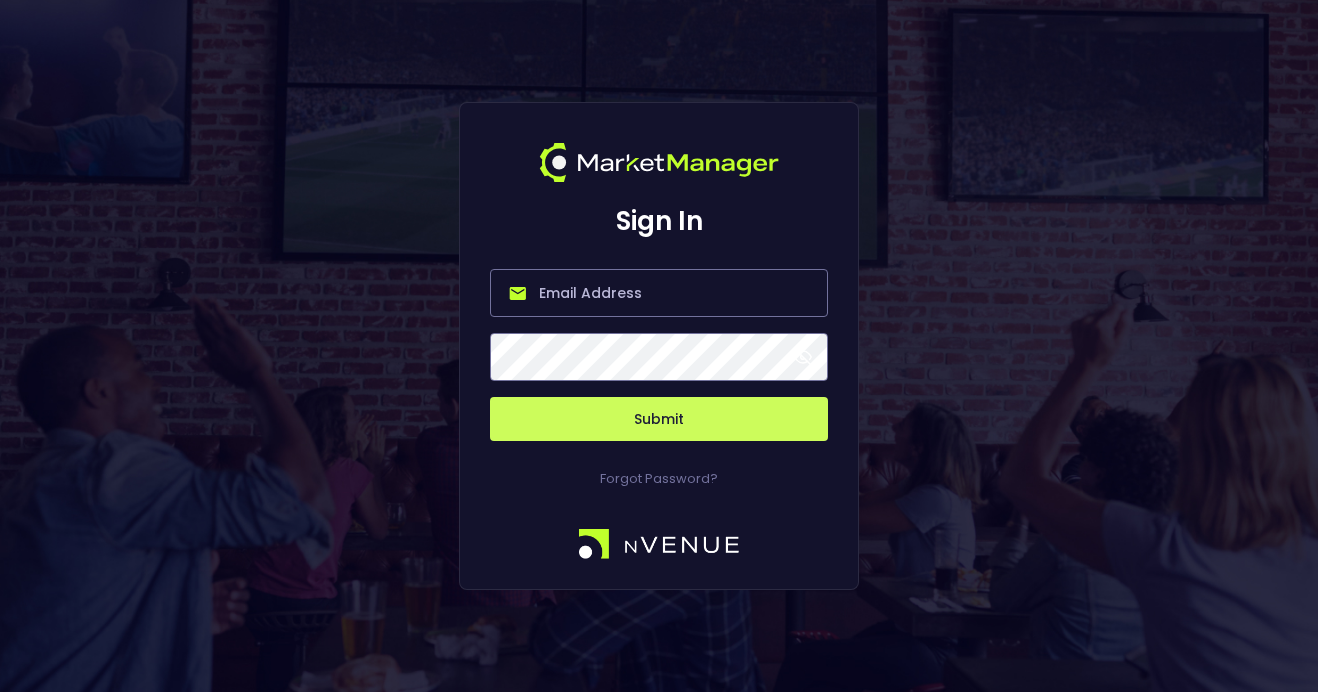 click at bounding box center [659, 293] 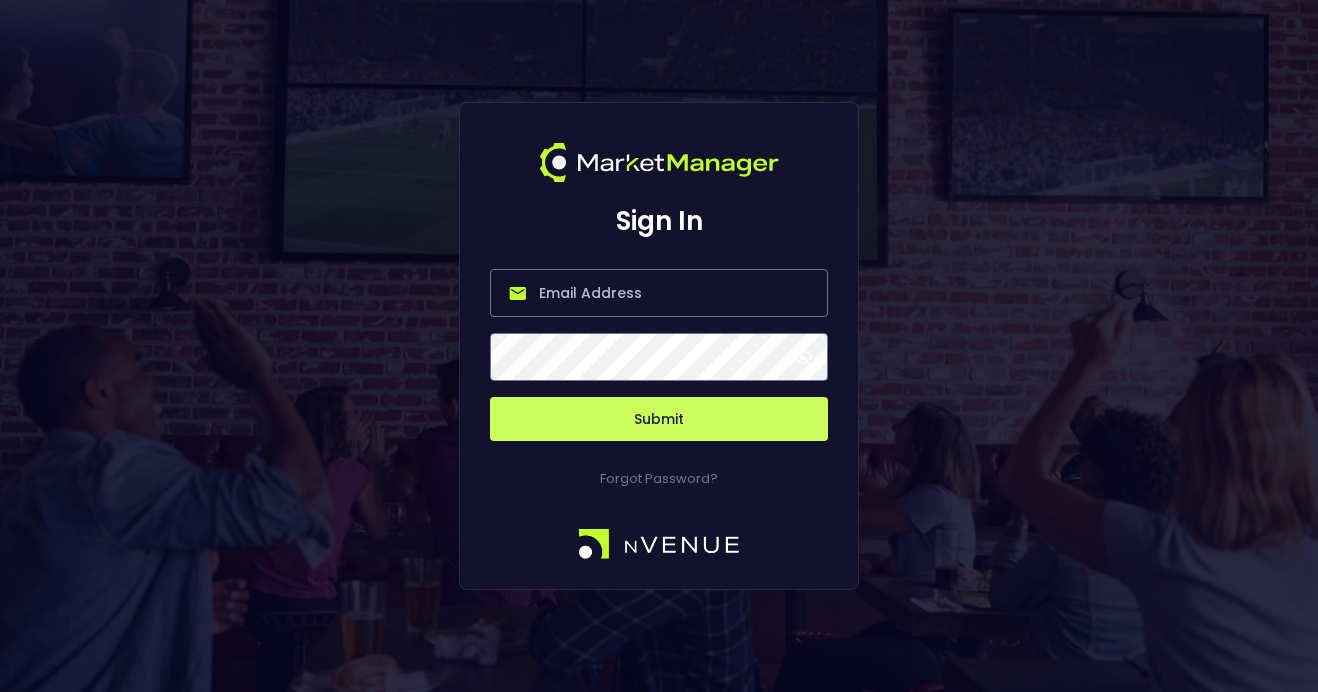 type on "[EMAIL]" 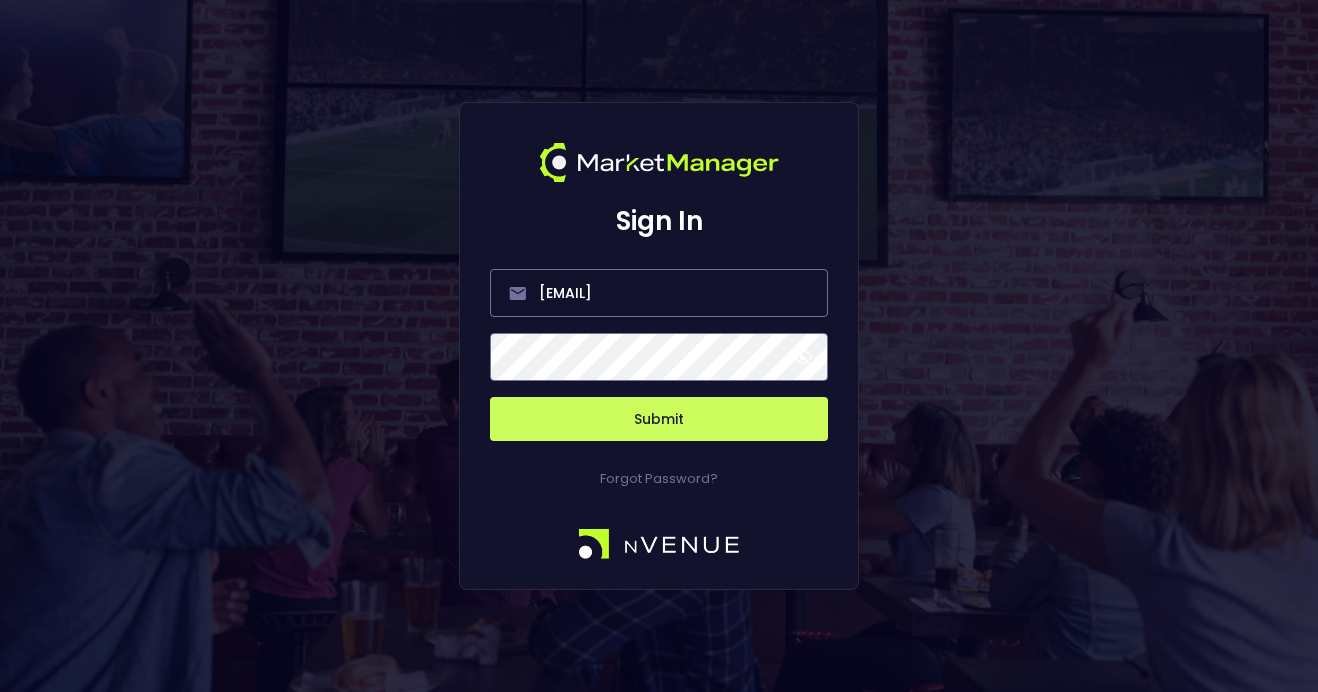 click on "Submit" at bounding box center (659, 419) 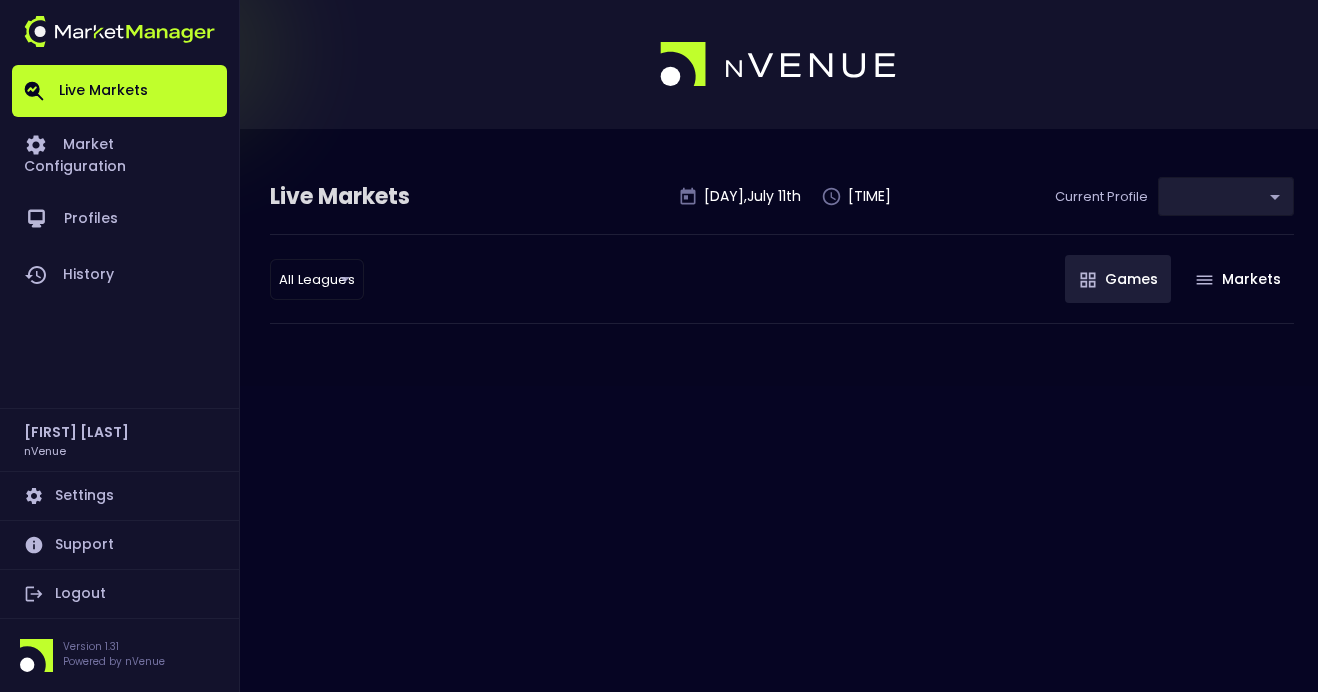 type on "0d810fa5-e353-4d9c-b11d-31f095cae871" 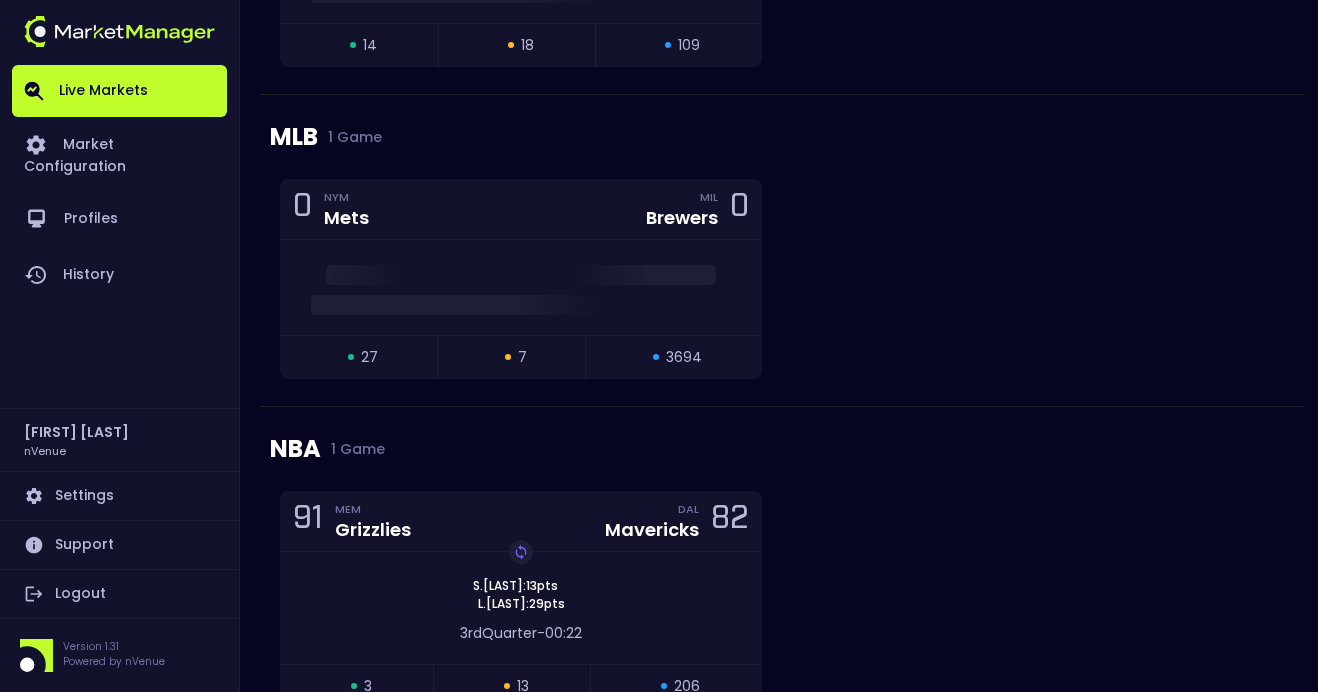 scroll, scrollTop: 1489, scrollLeft: 0, axis: vertical 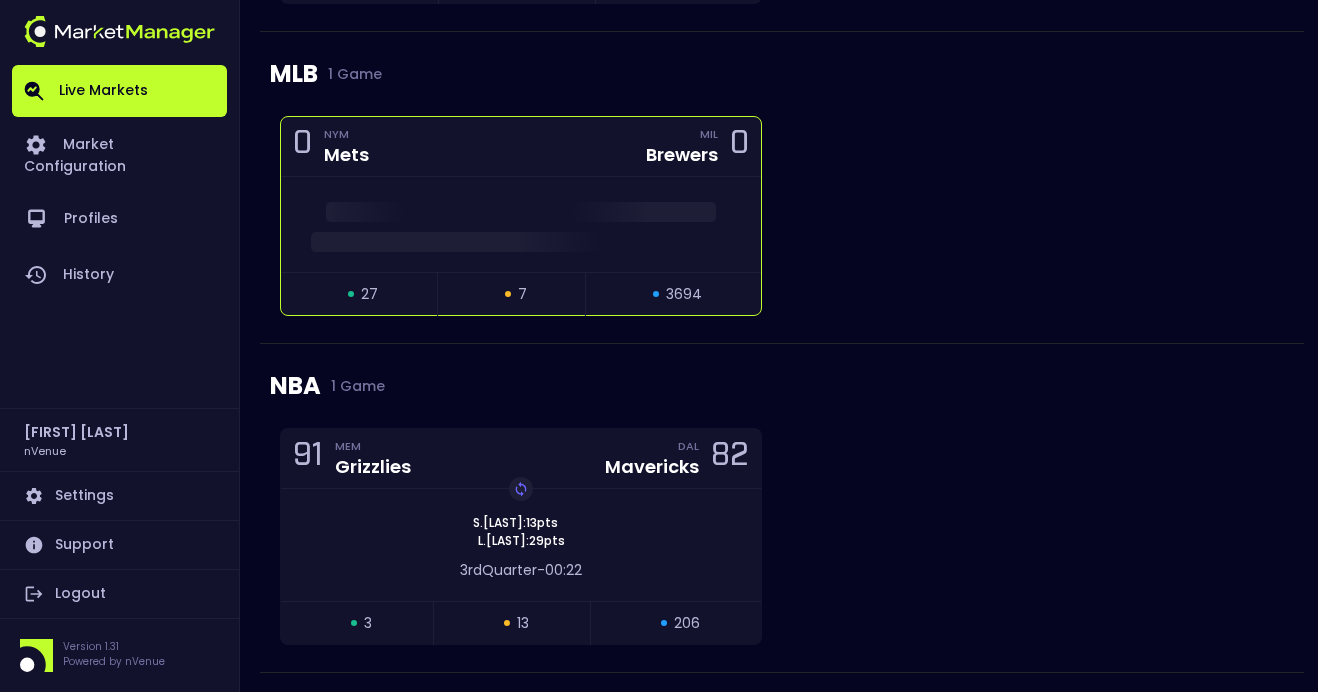 click at bounding box center (521, 212) 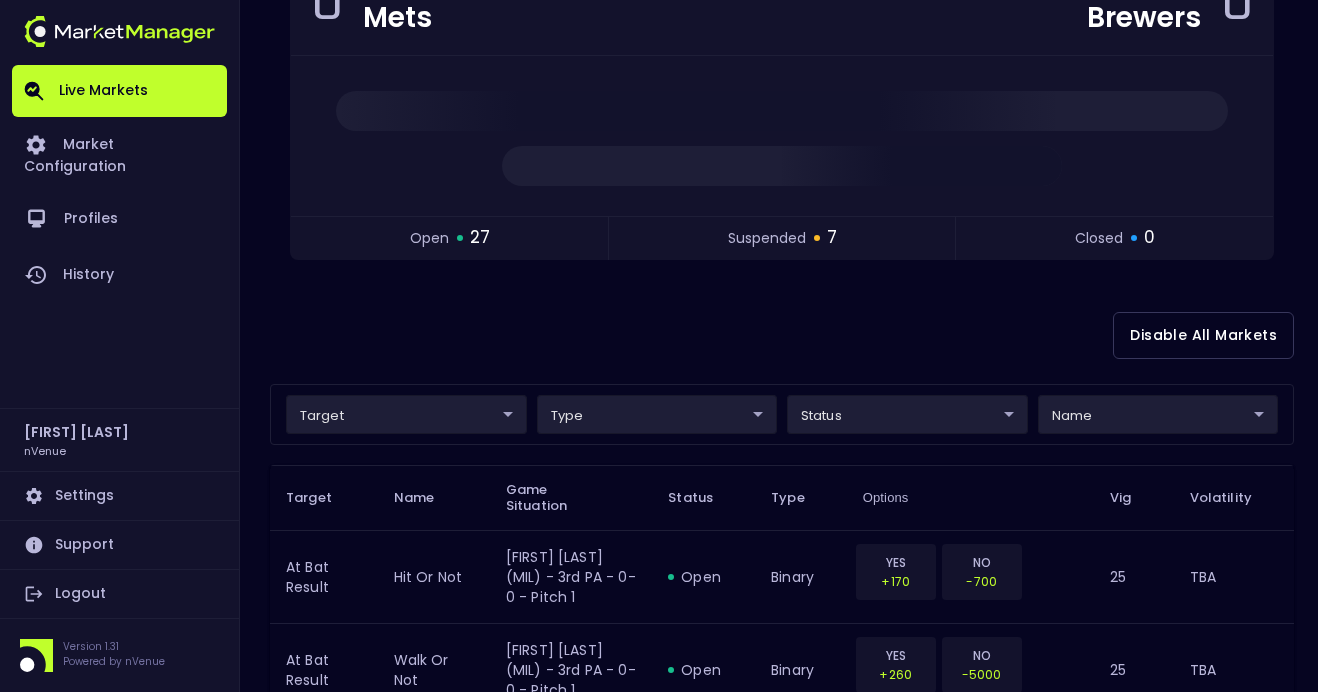 scroll, scrollTop: 307, scrollLeft: 0, axis: vertical 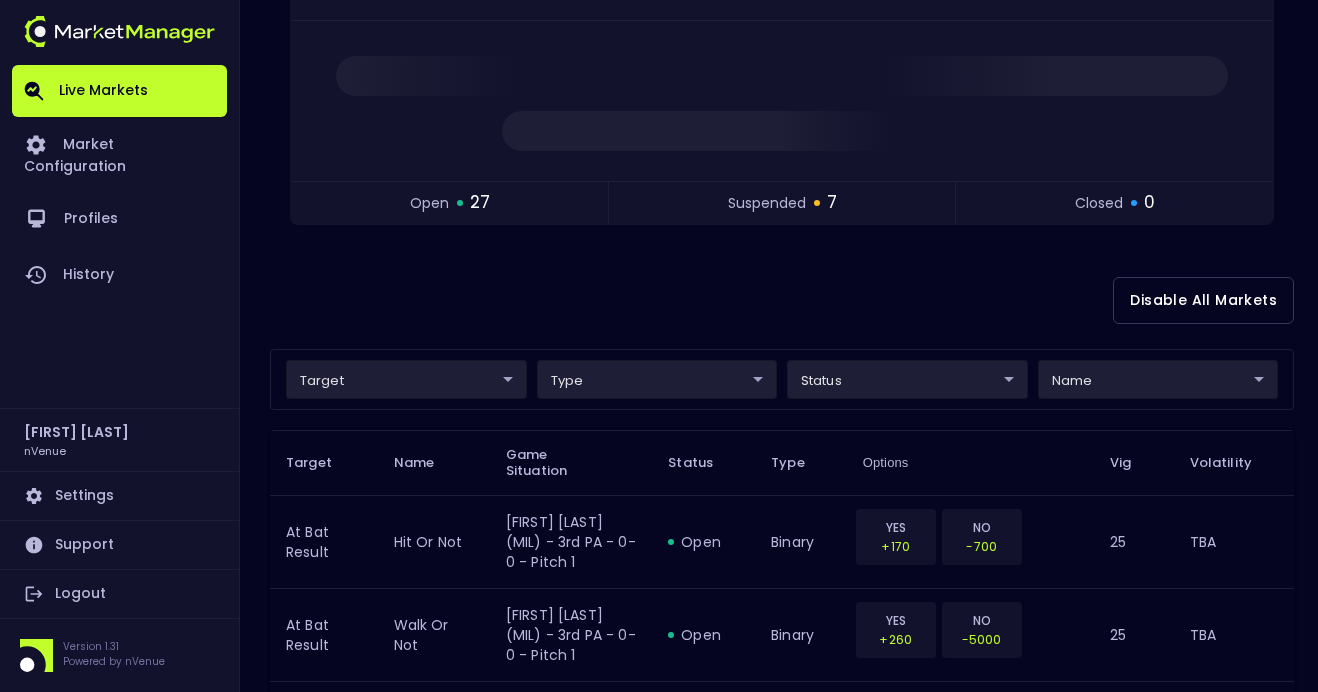 click on "Live Markets Market Configuration Profiles History [FIRST]   [LAST] nVenue Settings Support Logout   Version 1.31  Powered by nVenue < All Games [DAY] ,  July   11 th [TIME] Current Profile BAS - All 0d810fa5-e353-4d9c-b11d-31f095cae871 Select Target Market Status Type Vig Volatility Options Close 0 NYM Mets MIL Brewers 0 open 27 suspended 7 closed 0 Disable All Markets target ​ ​ type ​ ​ status ​ ​ name ​ ​ Target Name Game Situation Status Type Options Vig Volatility At Bat Result hit or not [FIRST] [LAST] (MIL) - 3rd PA - 0-0 - Pitch 1  open binary YES +170 NO -700 25 TBA At Bat Result walk or not [FIRST] [LAST] (MIL) - 3rd PA - 0-0 - Pitch 1  open binary YES +260 NO -5000 25 TBA At Bat Result single [FIRST] [LAST] (MIL) - 3rd PA - 0-0 - Pitch 1  open binary YES +220 NO -1600 25 TBA At Bat Result double [FIRST] [LAST] (MIL) - 3rd PA - 0-0 - Pitch 1  open binary YES +2500 25 TBA At Bat Result triple [FIRST] [LAST] (MIL) - 3rd PA - 0-0 - Pitch 1  open binary YES +10000 25 TBA At Bat Result home run" at bounding box center [659, 1706] 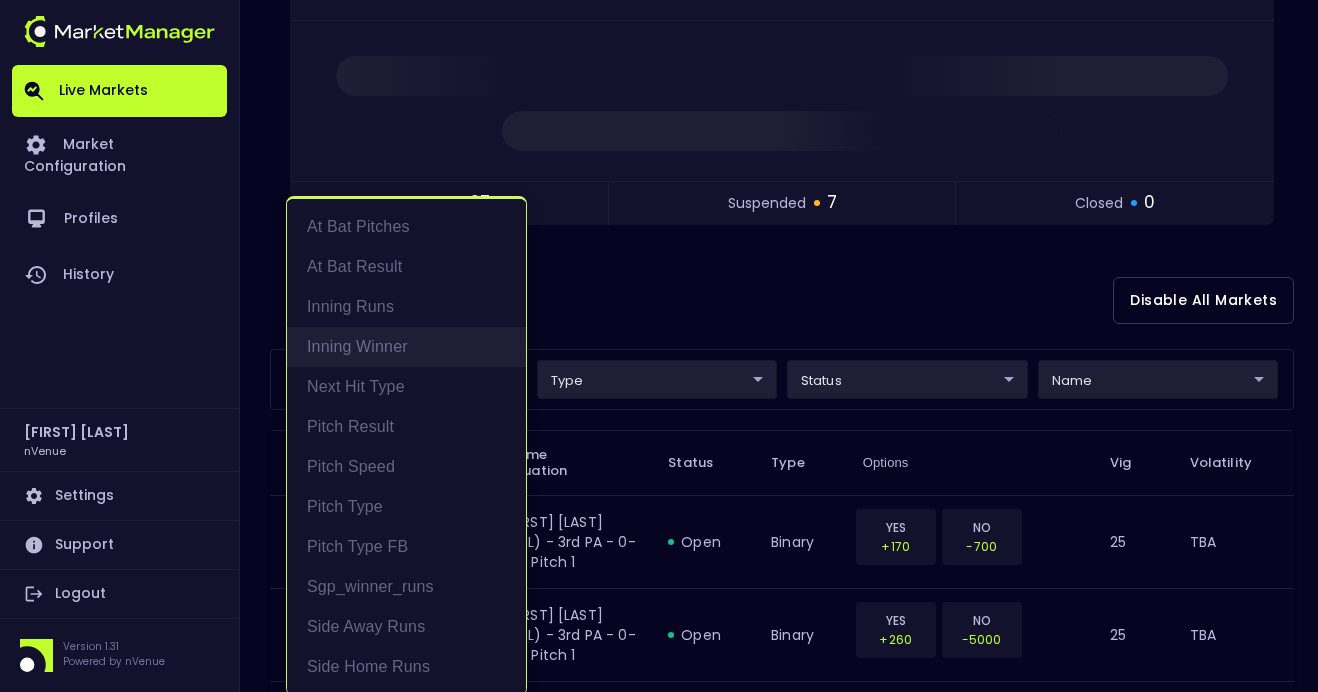 click on "Inning Winner" at bounding box center (406, 347) 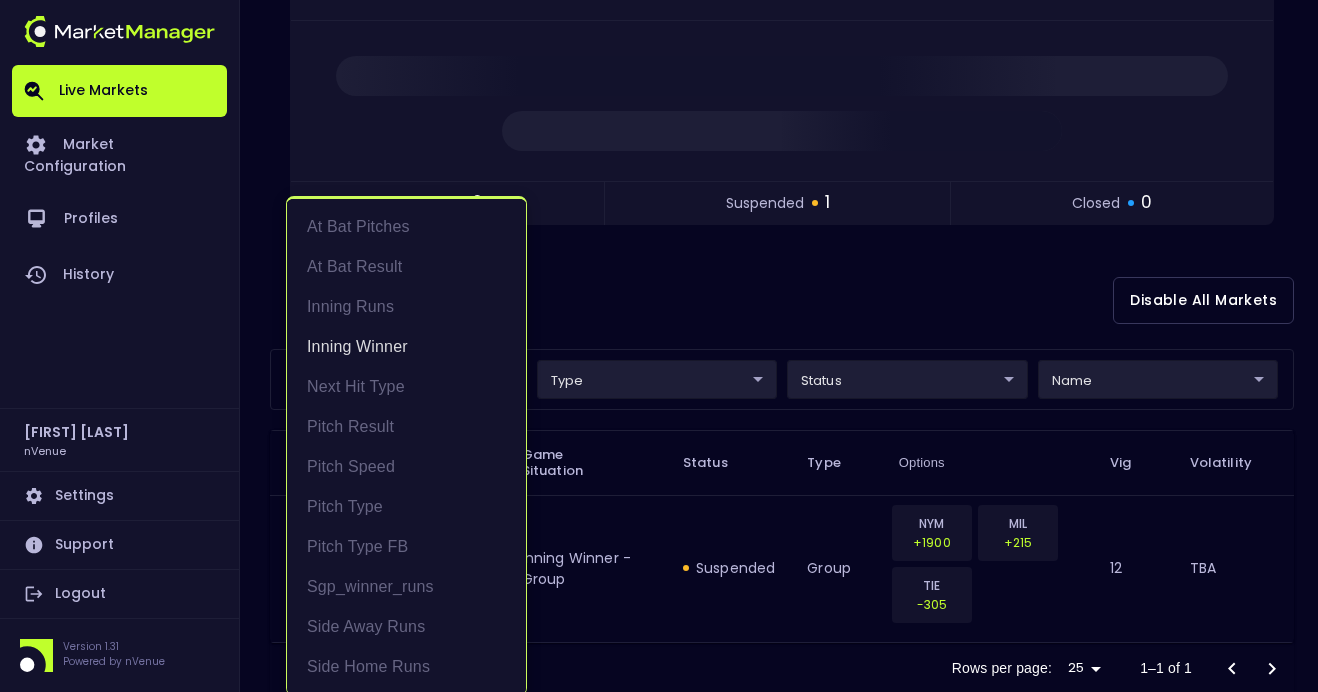 click at bounding box center [659, 346] 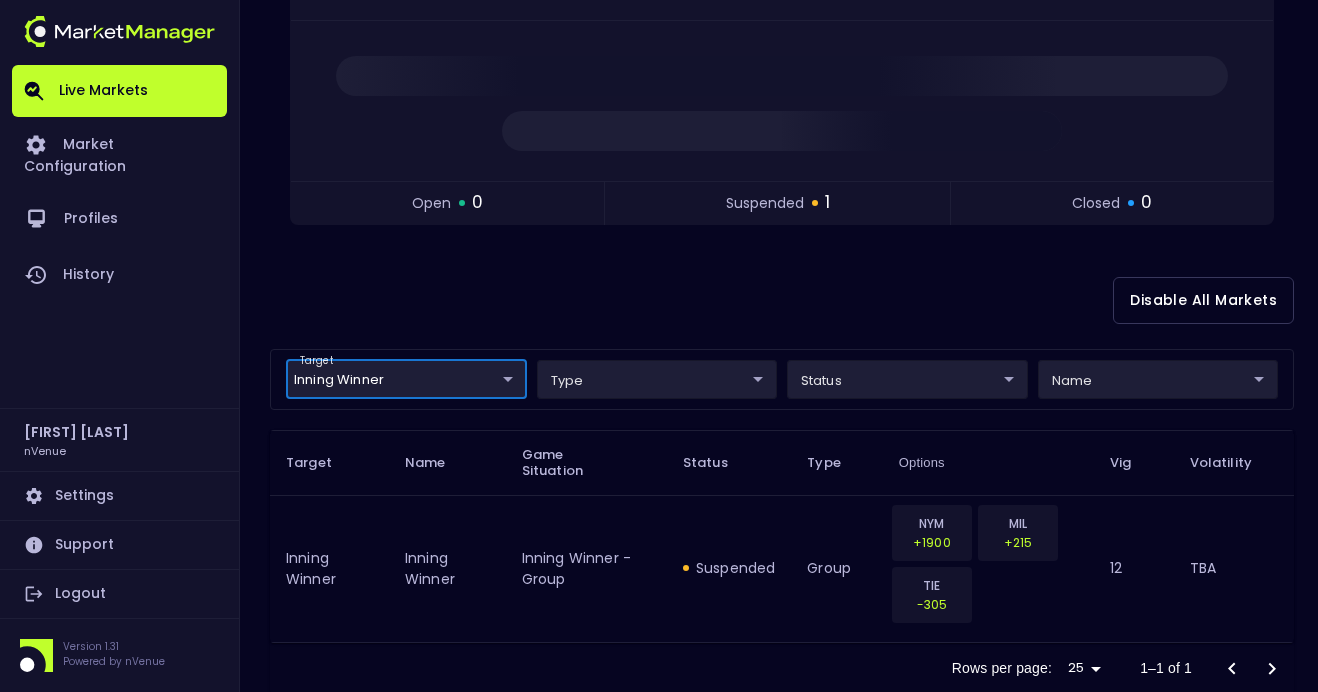 scroll, scrollTop: 0, scrollLeft: 0, axis: both 